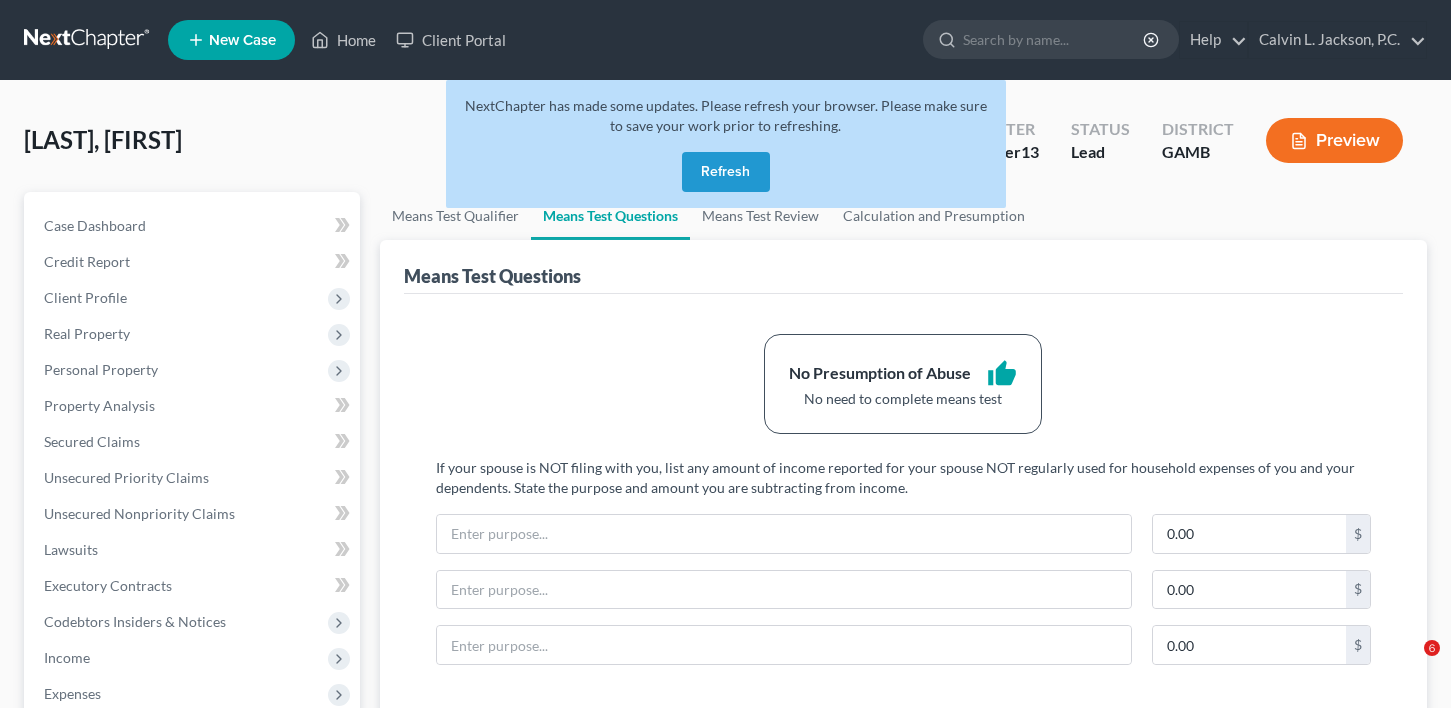 scroll, scrollTop: 0, scrollLeft: 0, axis: both 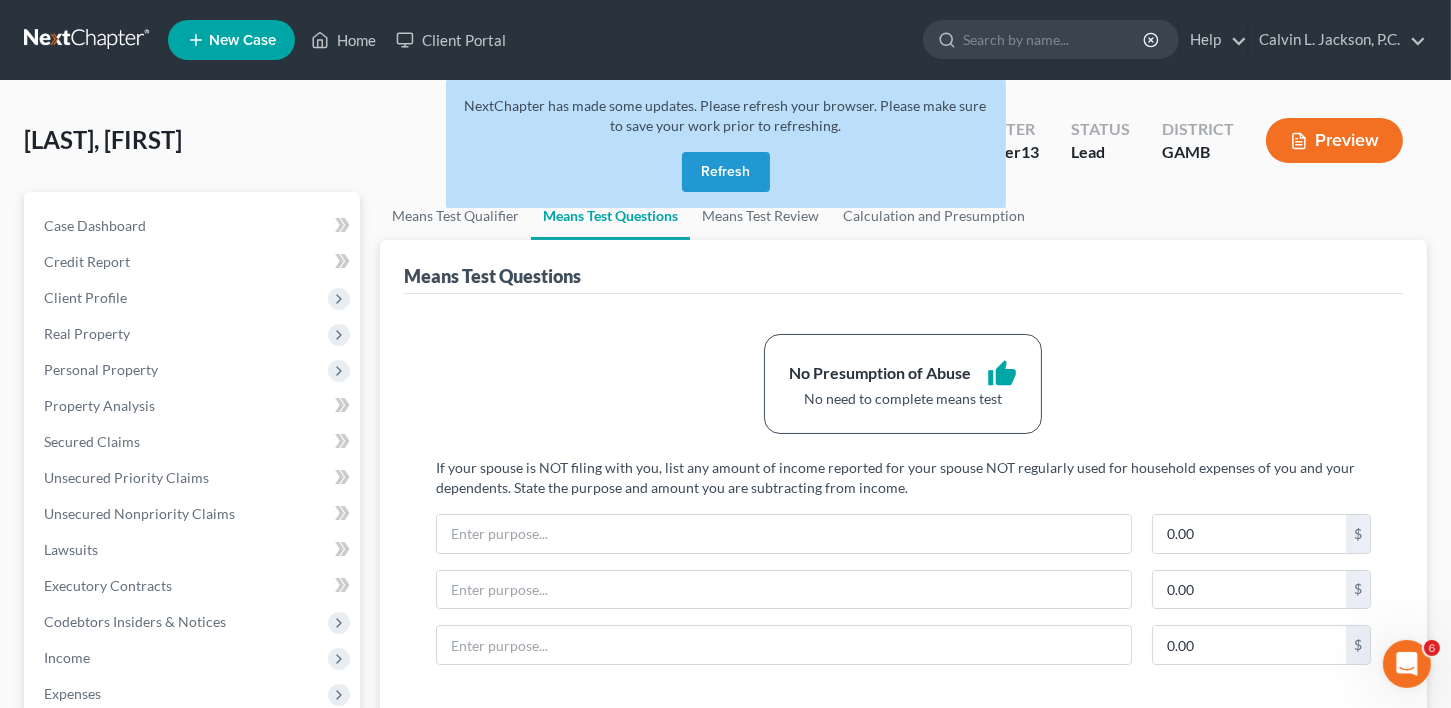 click on "Refresh" at bounding box center (726, 172) 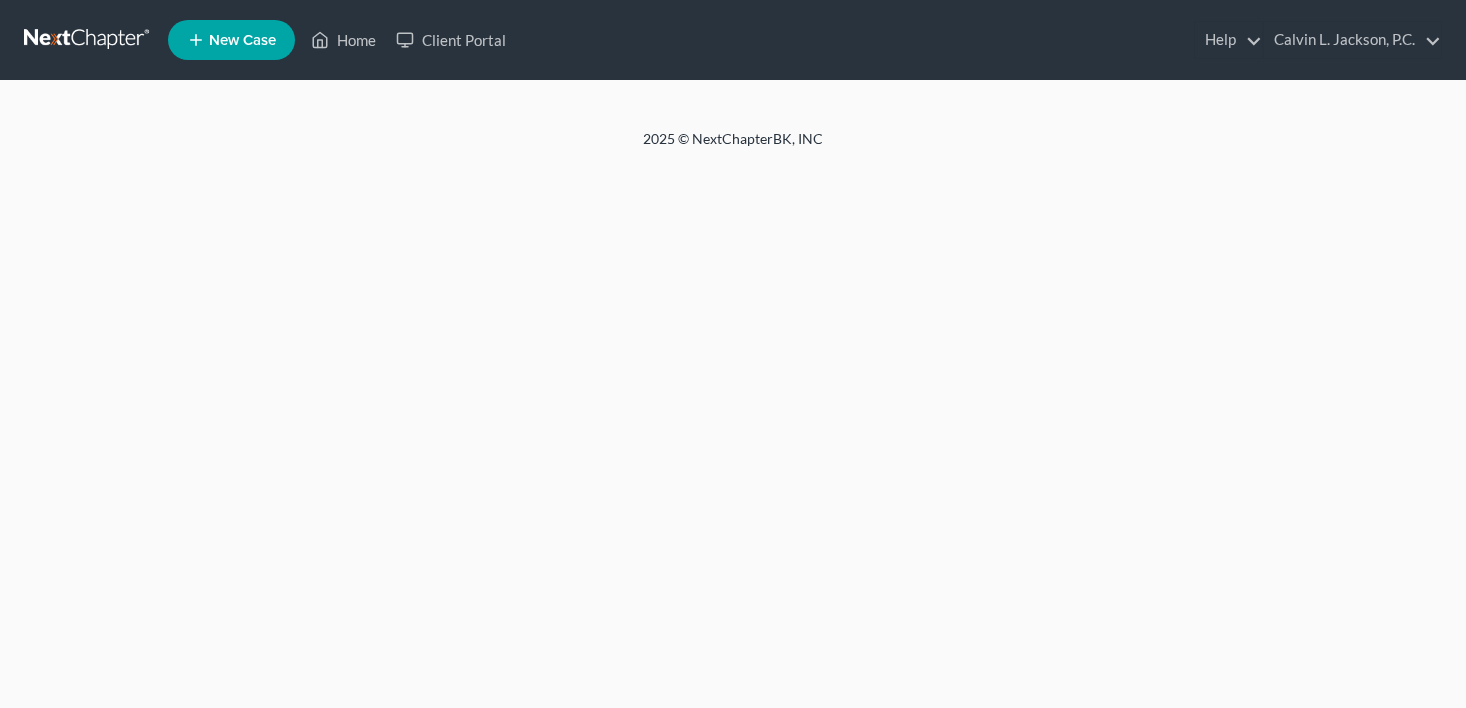 scroll, scrollTop: 0, scrollLeft: 0, axis: both 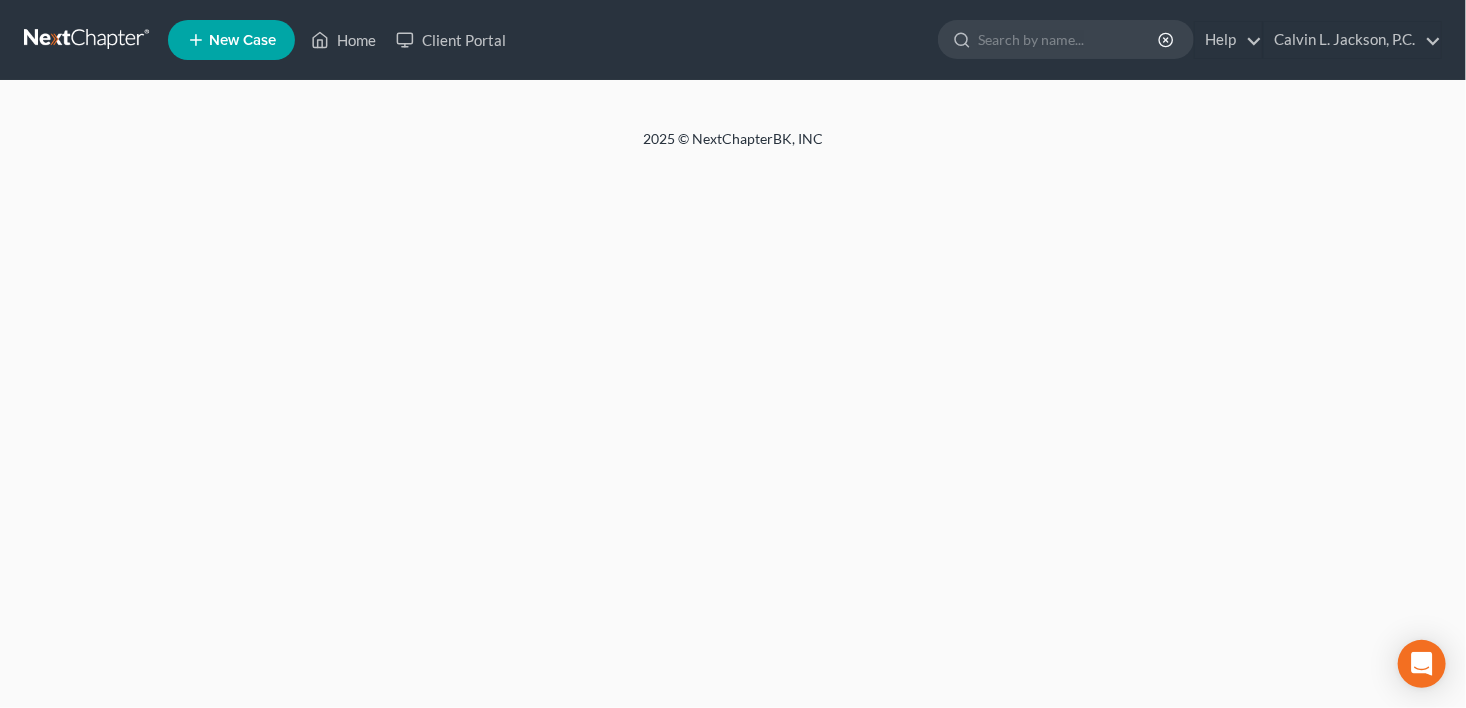 click on "New Case" at bounding box center (231, 40) 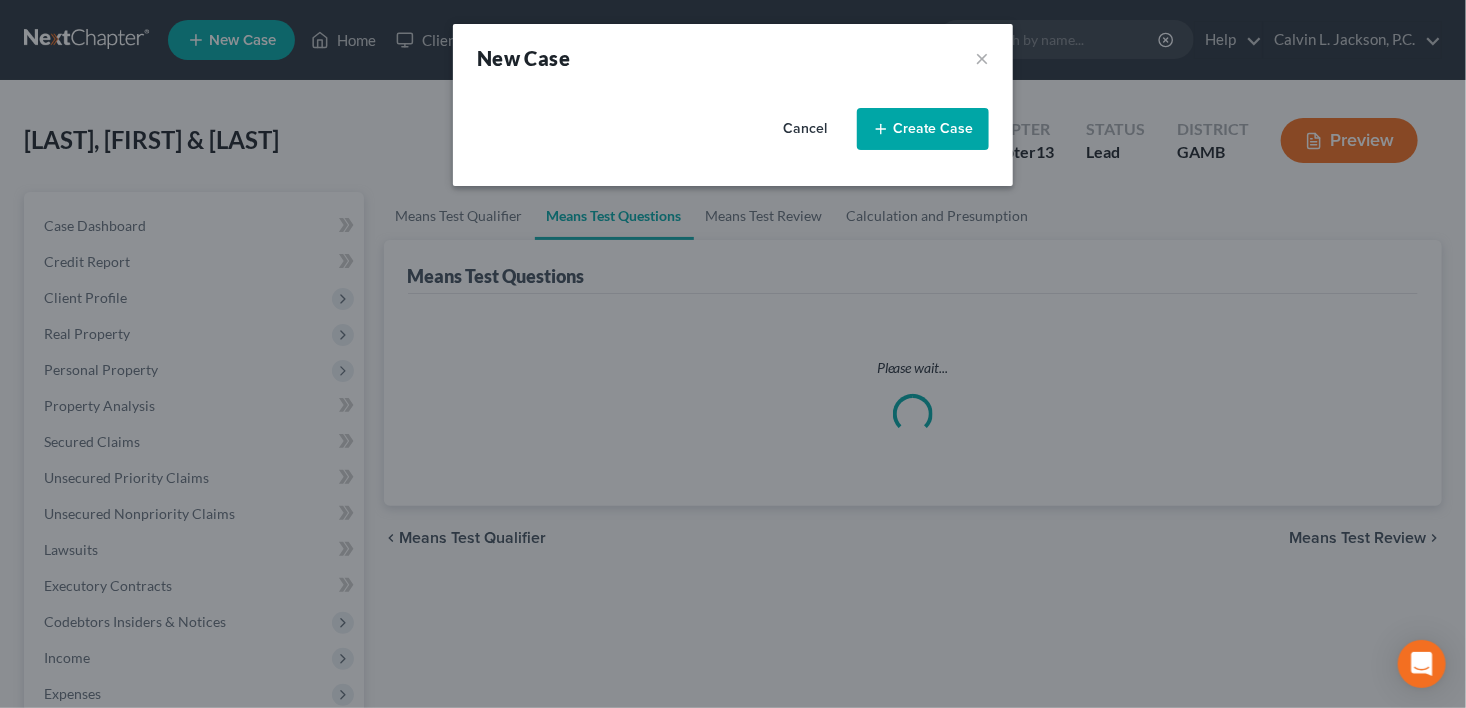 select on "18" 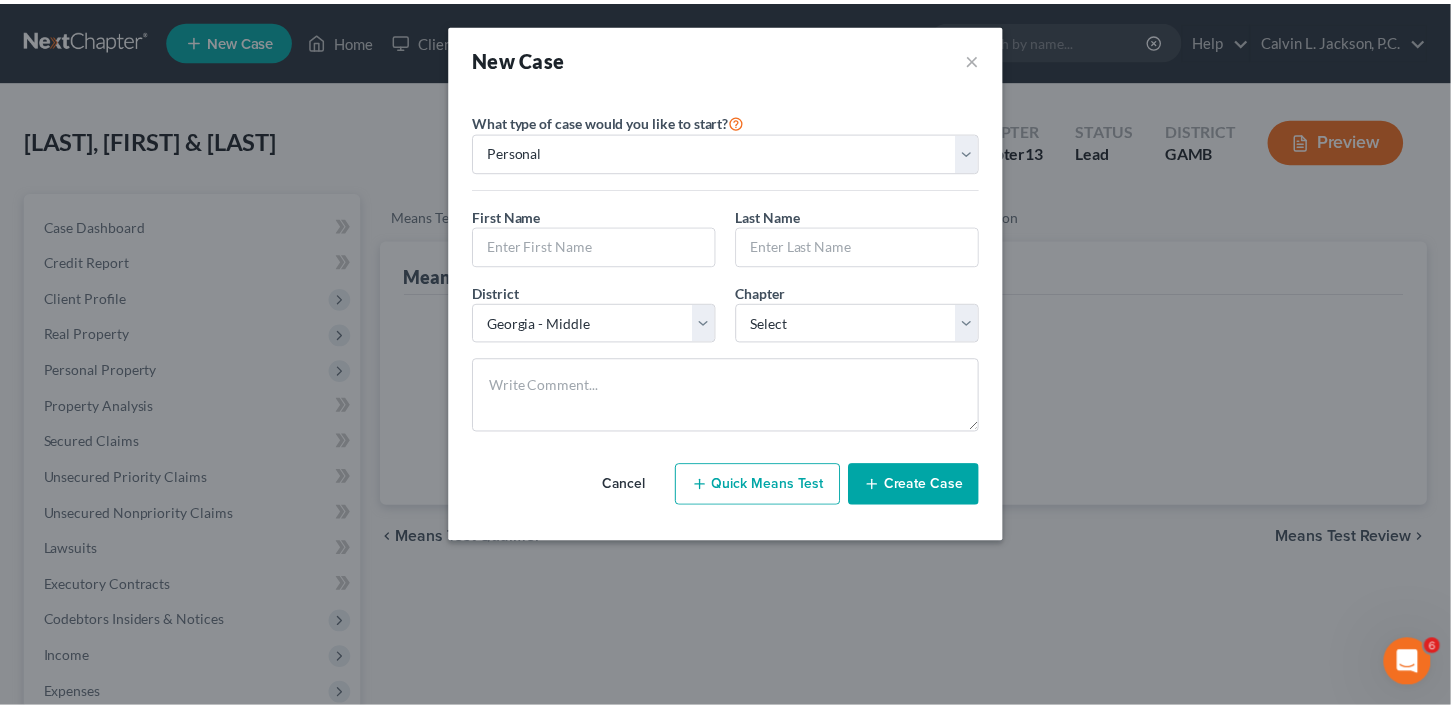 scroll, scrollTop: 0, scrollLeft: 0, axis: both 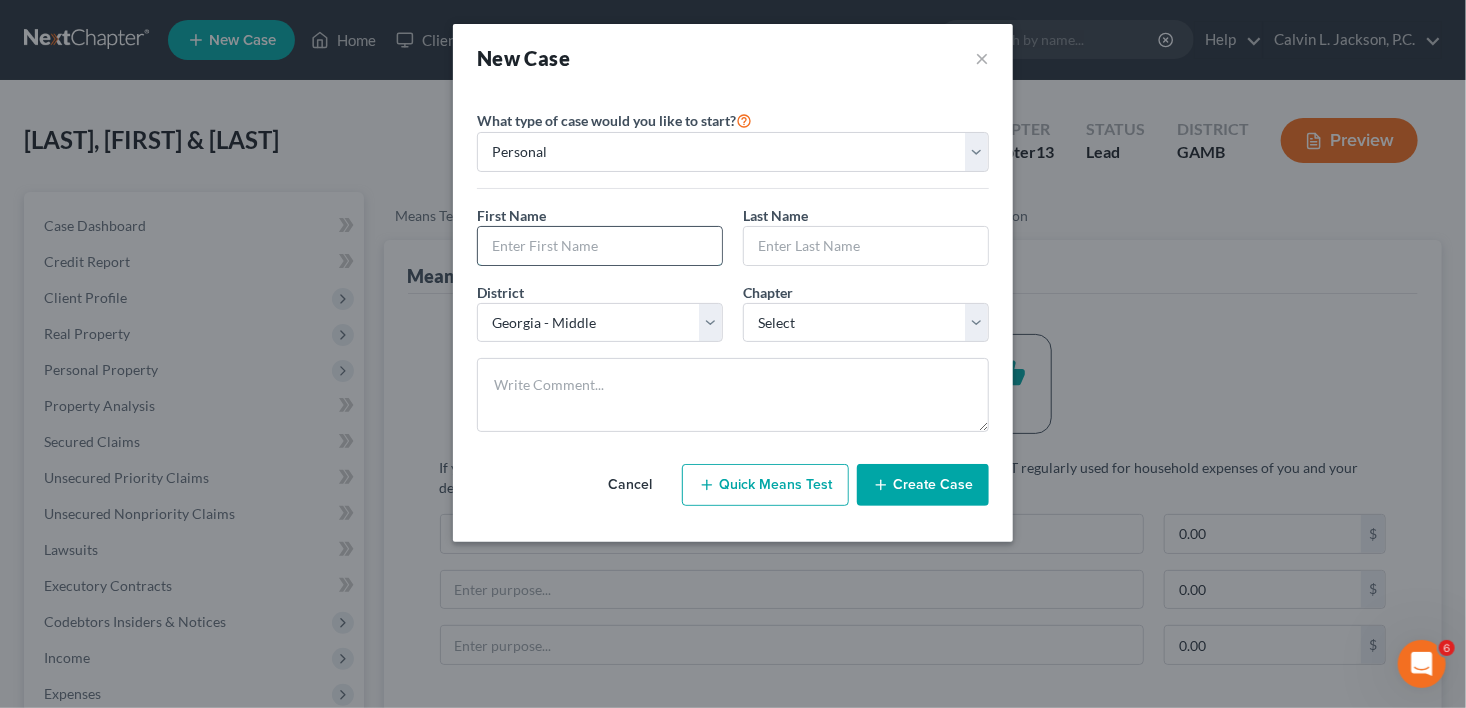 click at bounding box center [600, 246] 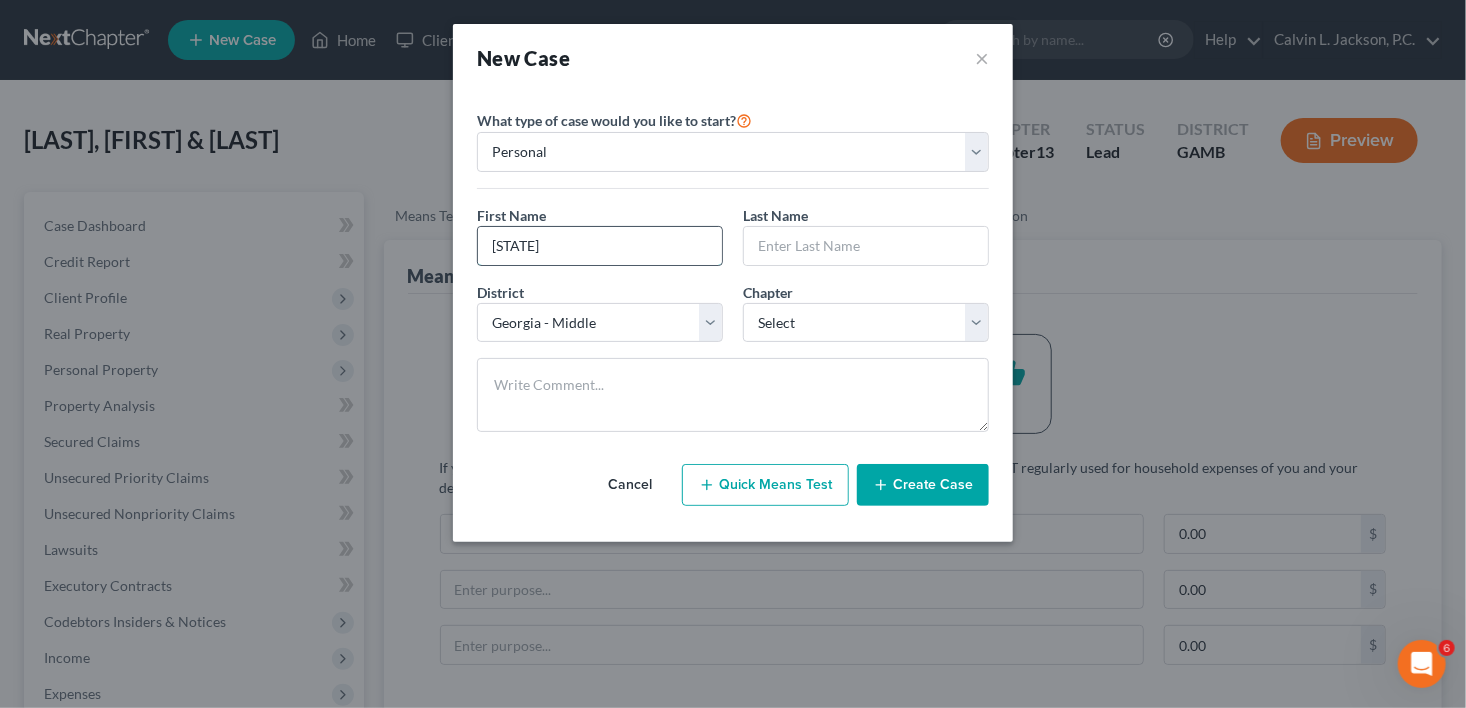type on "k" 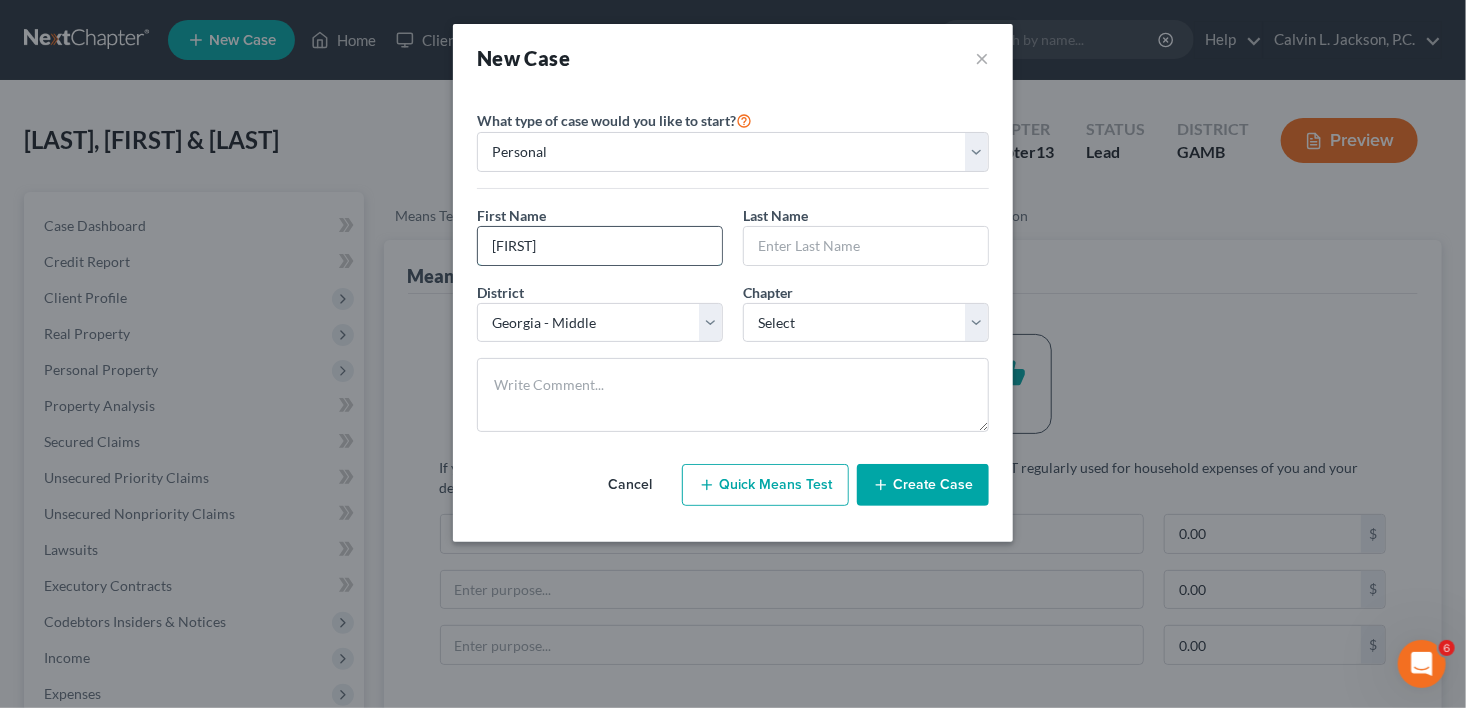 type on "Leona" 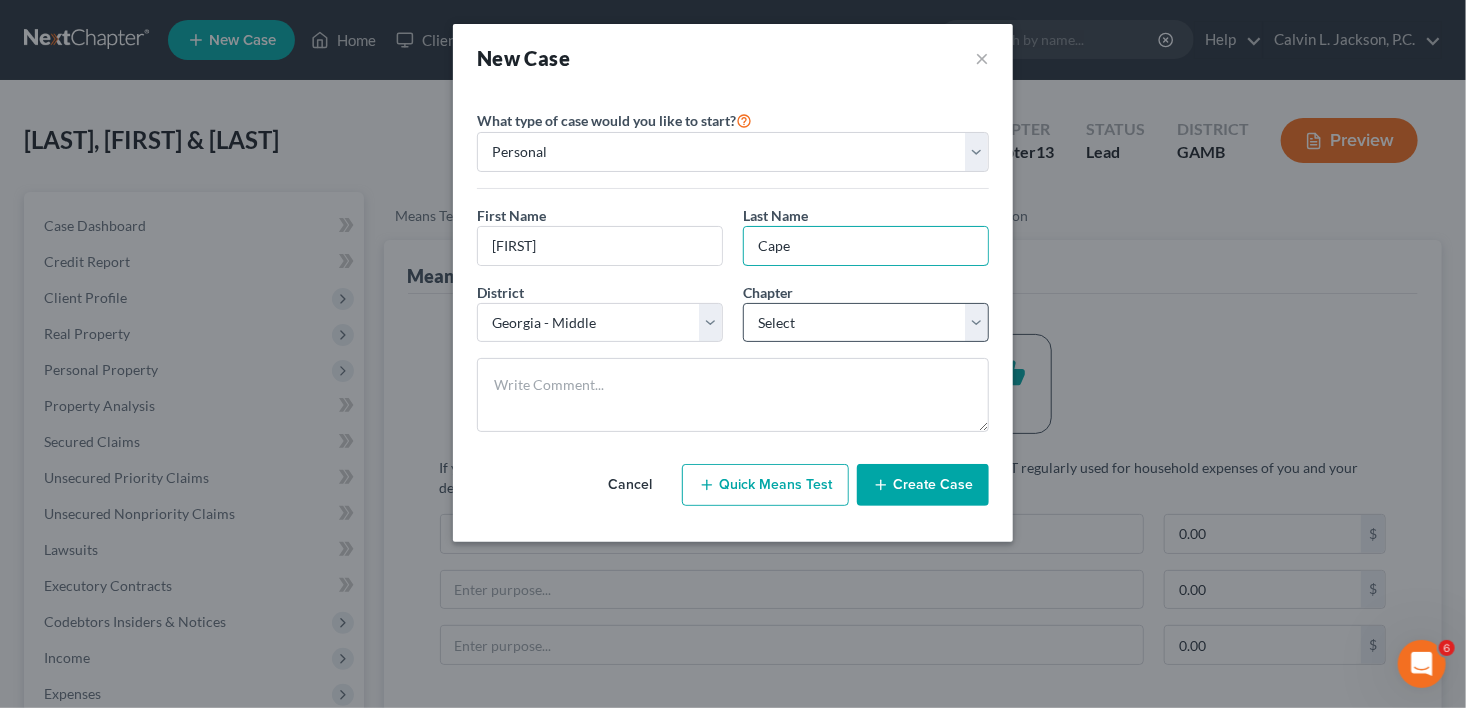 type on "Cape" 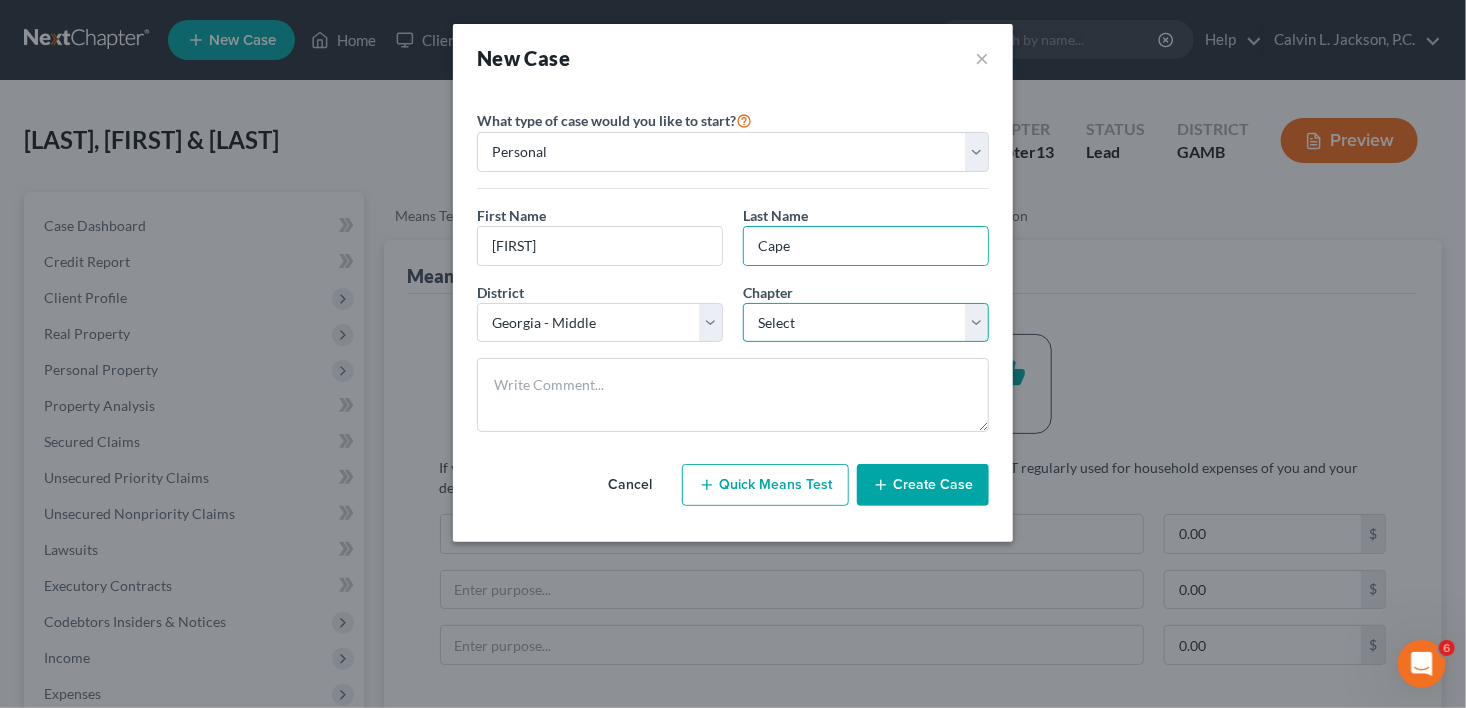 click on "Select 7 11 12 13" at bounding box center [866, 323] 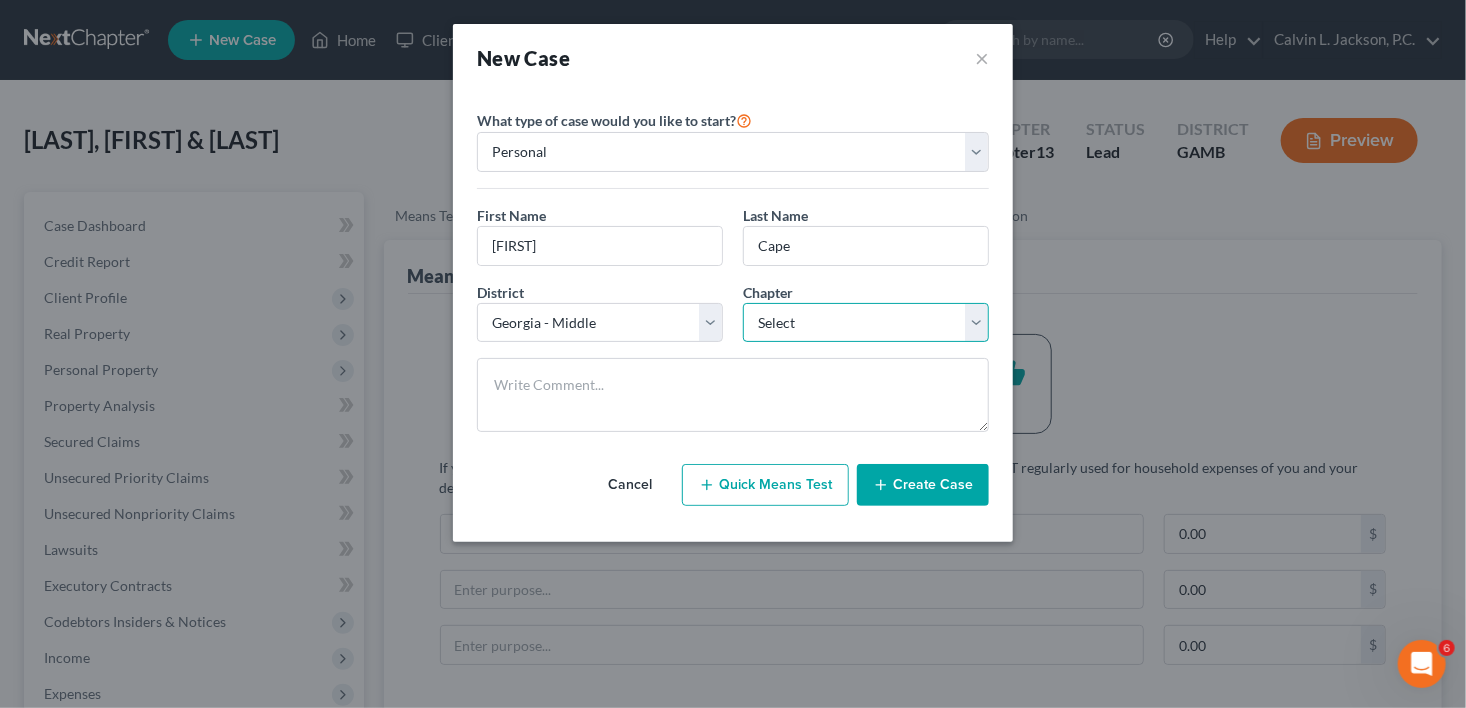 click on "Select 7 11 12 13" at bounding box center [866, 323] 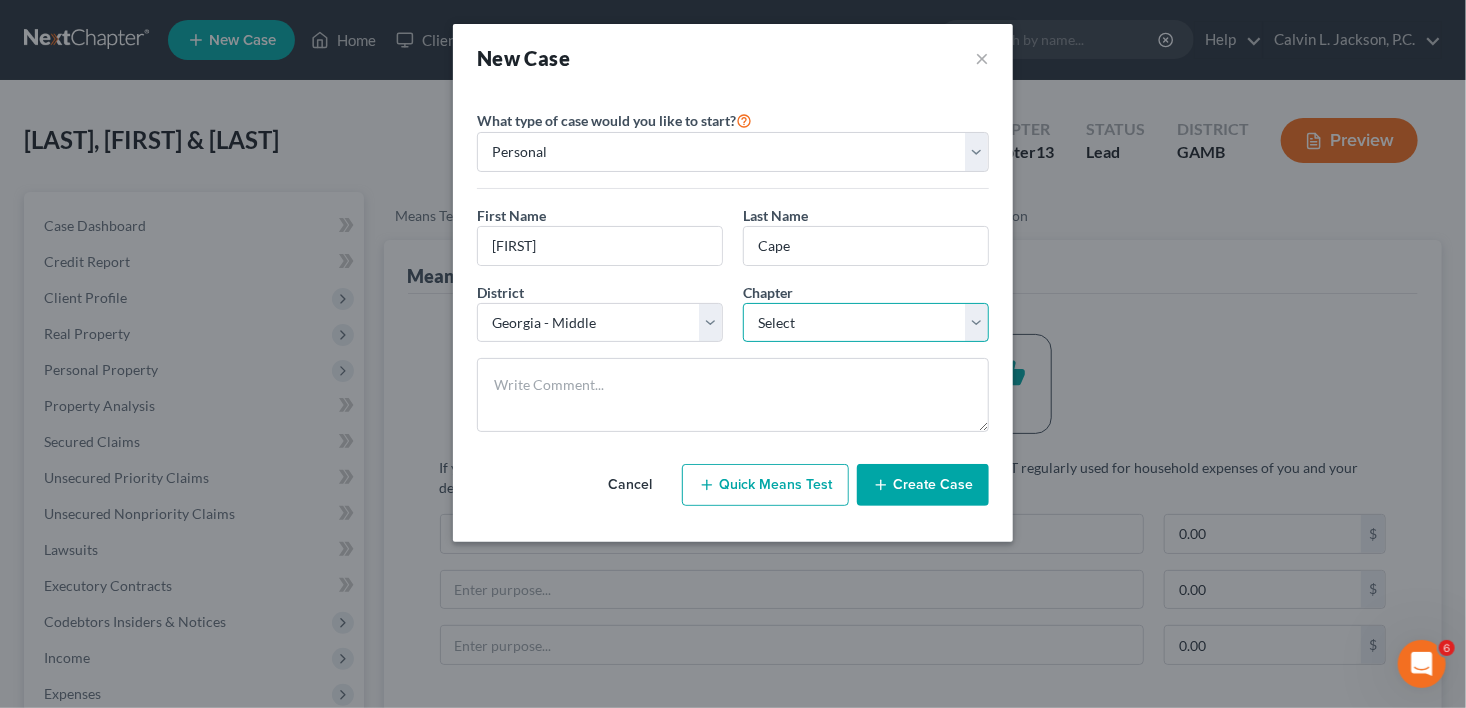 select on "3" 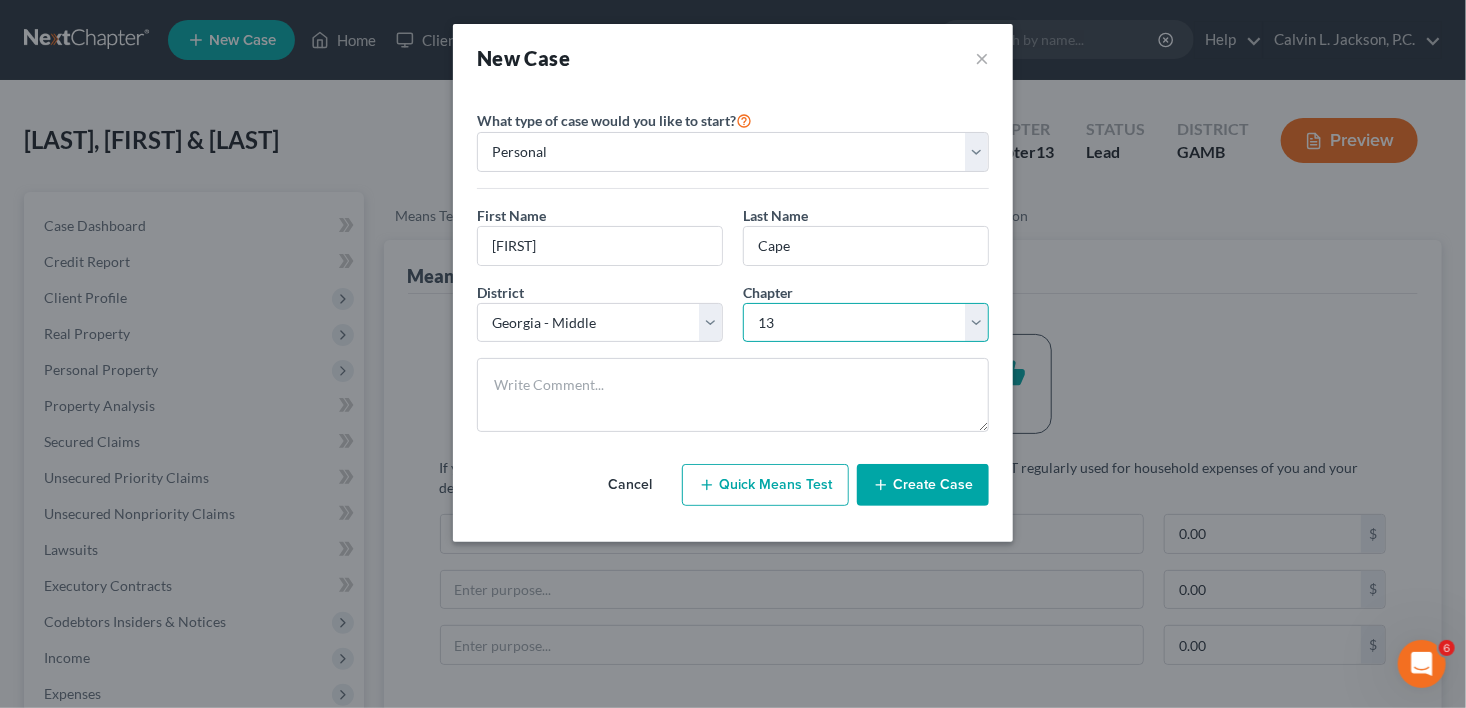 click on "Select 7 11 12 13" at bounding box center (866, 323) 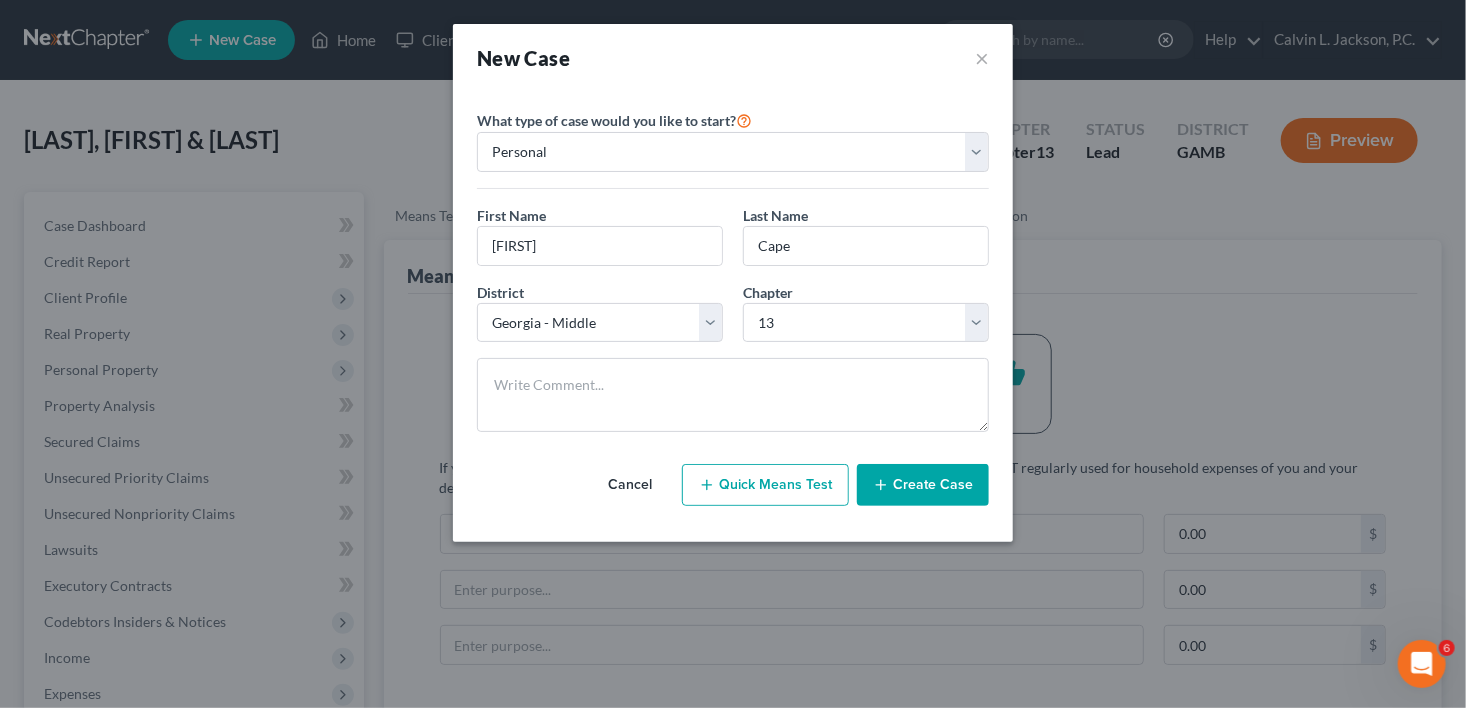 click on "Create Case" at bounding box center [923, 485] 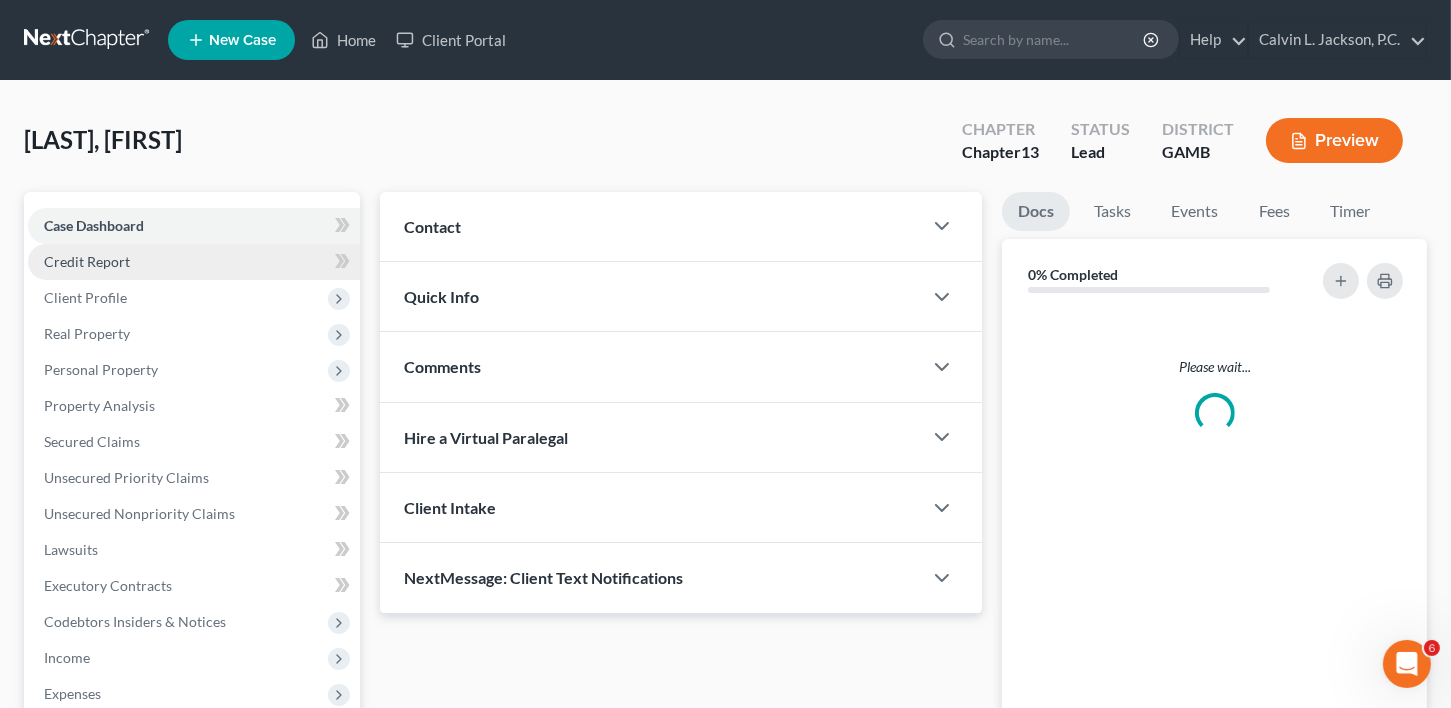 click on "Credit Report" at bounding box center (194, 262) 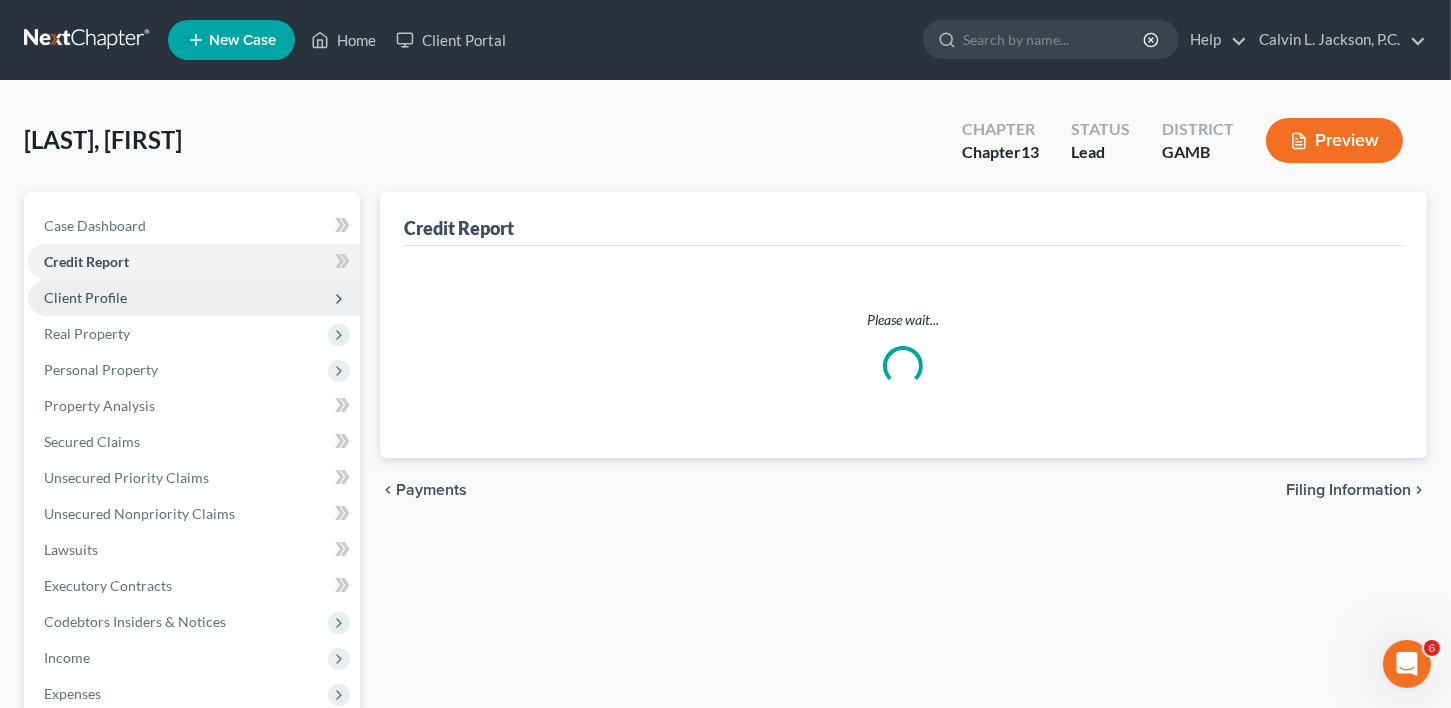 click on "Client Profile" at bounding box center (85, 297) 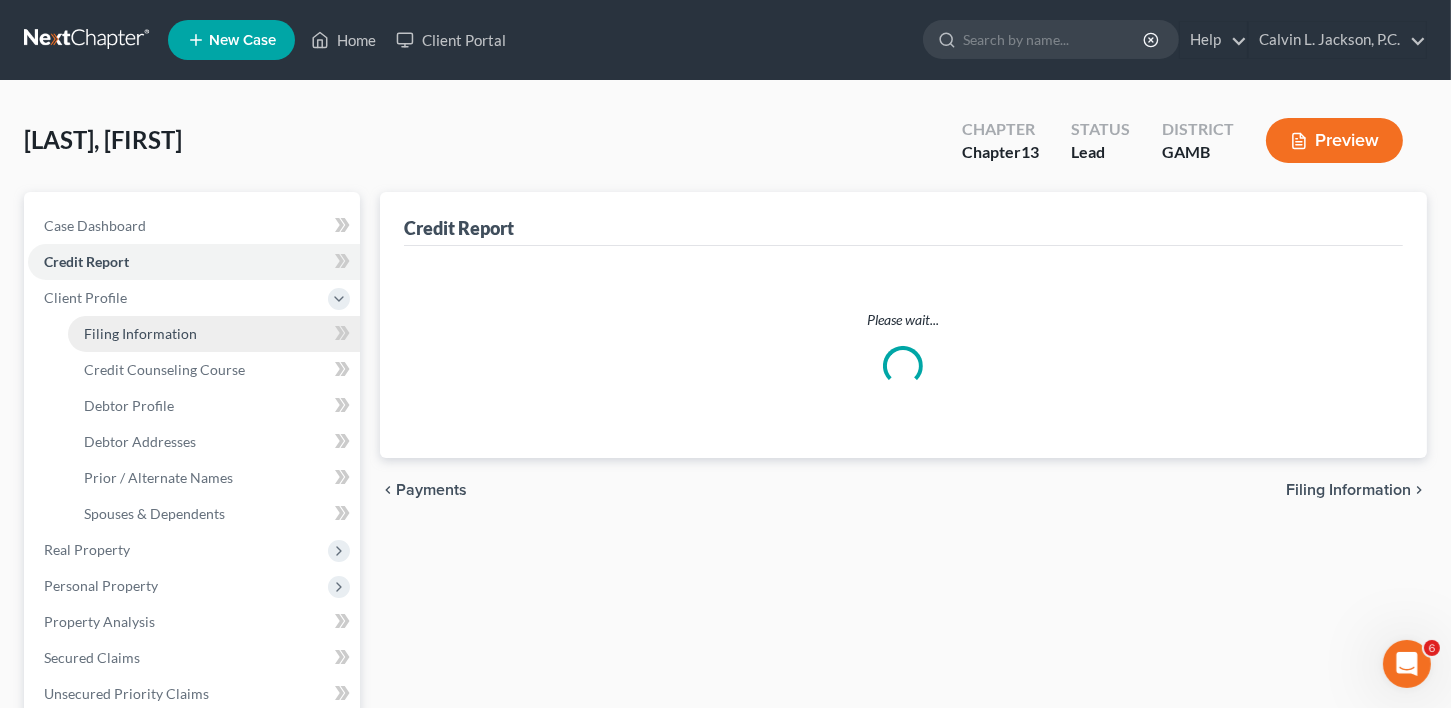 click on "Filing Information" at bounding box center [140, 333] 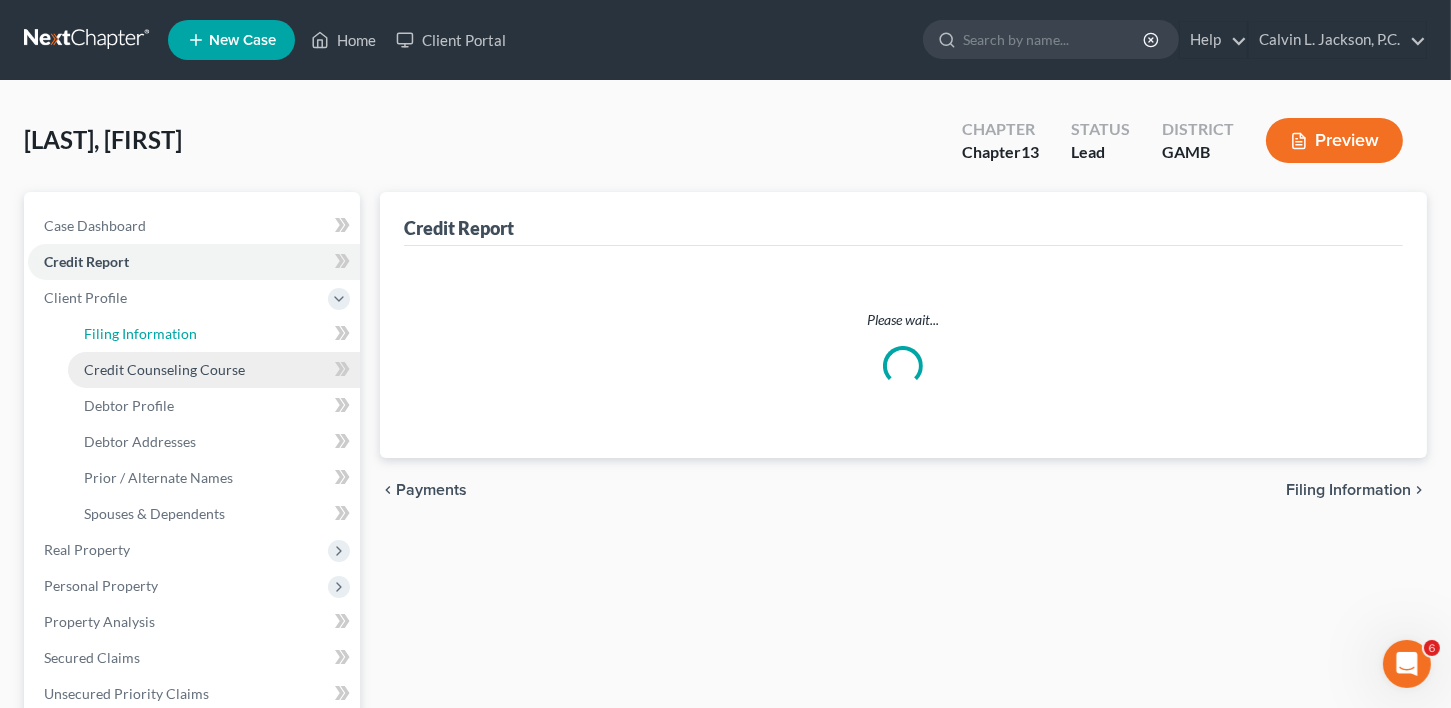 select on "1" 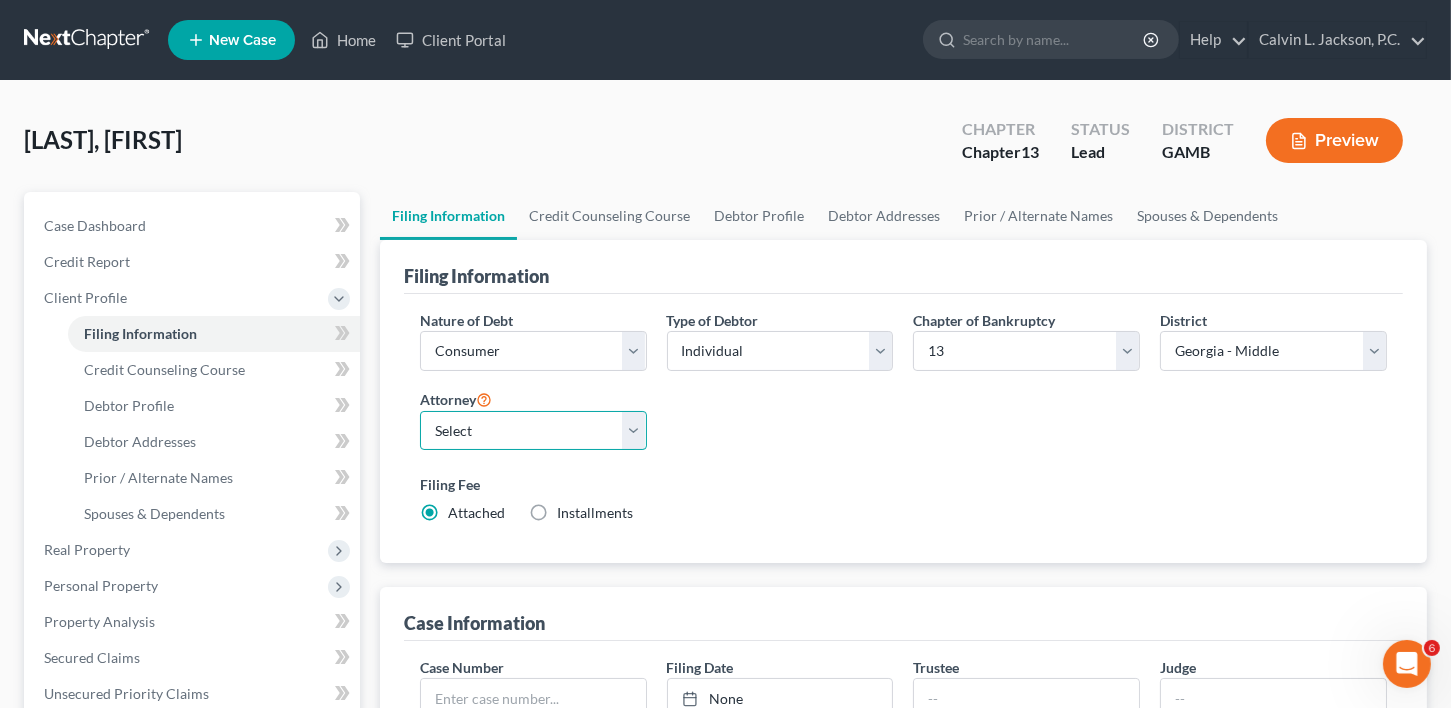 click on "Select Calvin L. Jackson - GAMB" at bounding box center [533, 431] 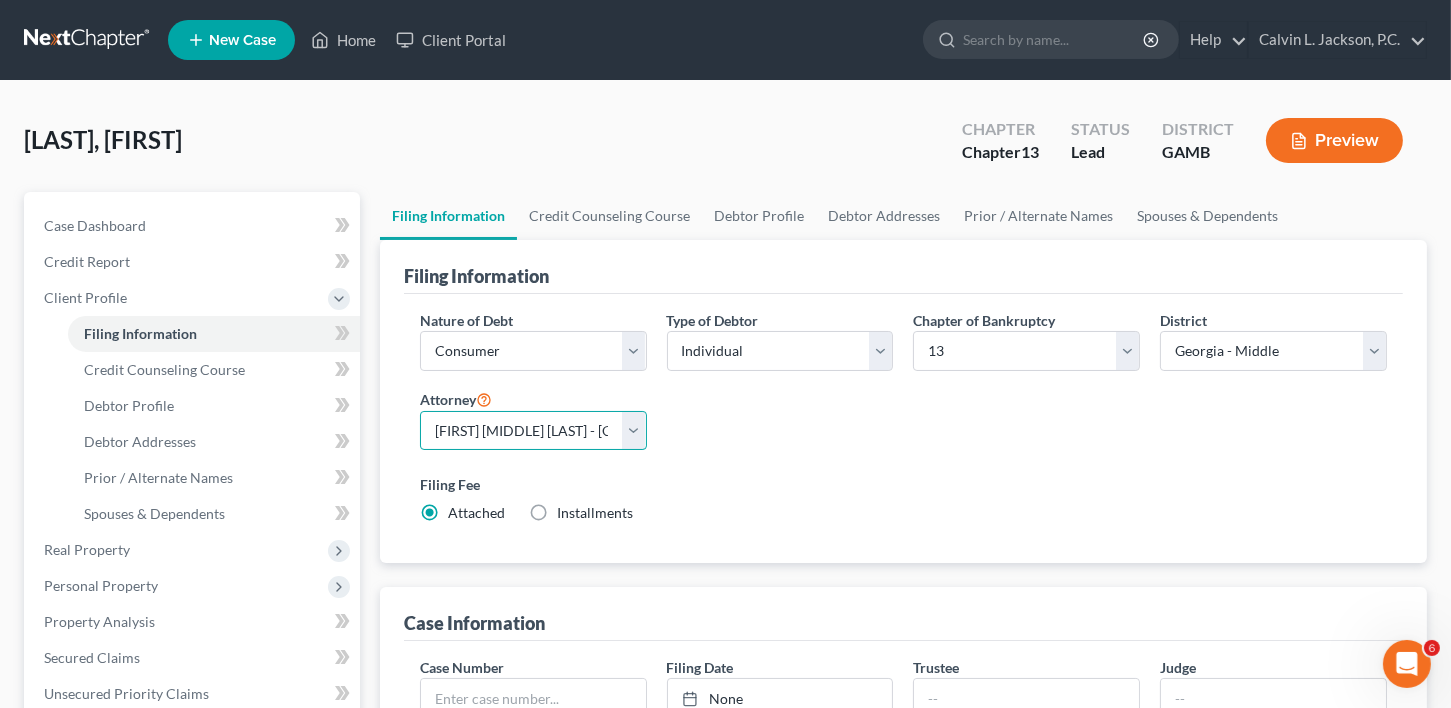 click on "Select Calvin L. Jackson - GAMB" at bounding box center (533, 431) 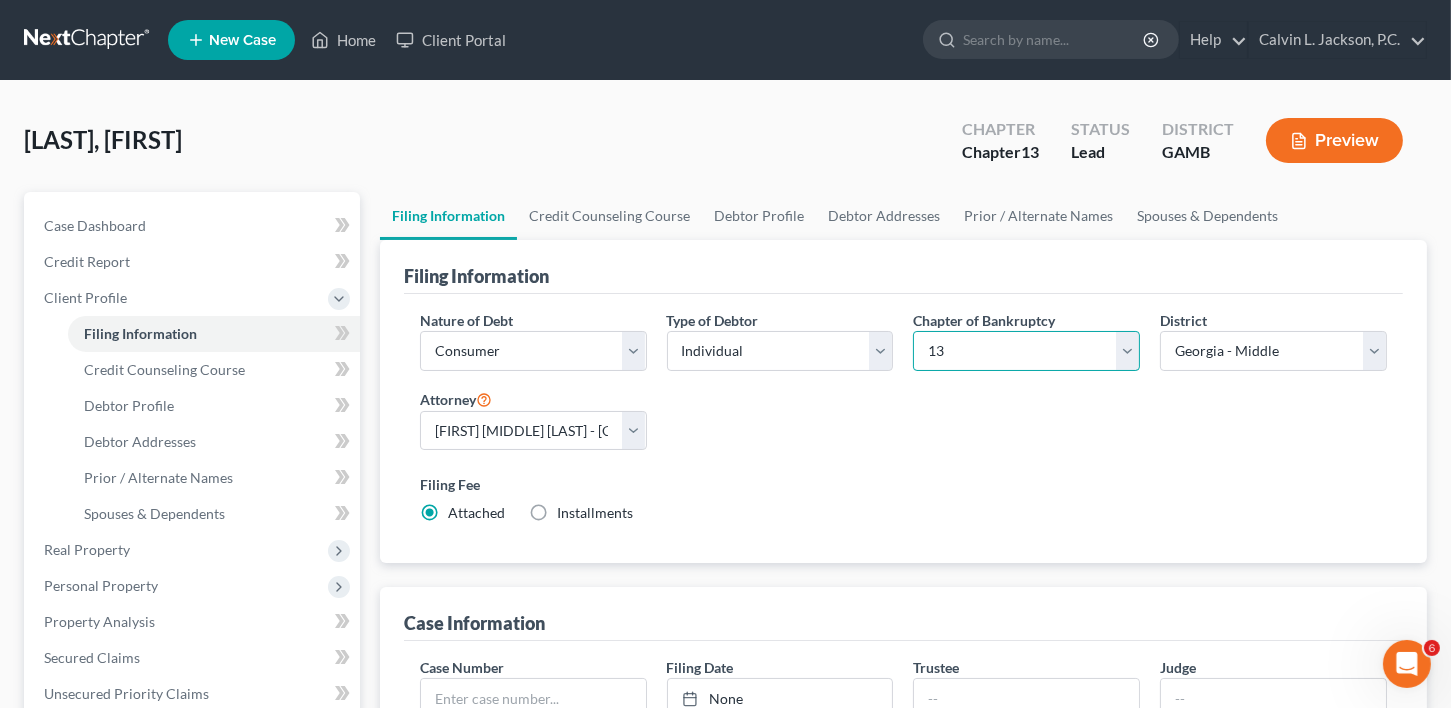 click on "Select 7 11 12 13" at bounding box center (1026, 351) 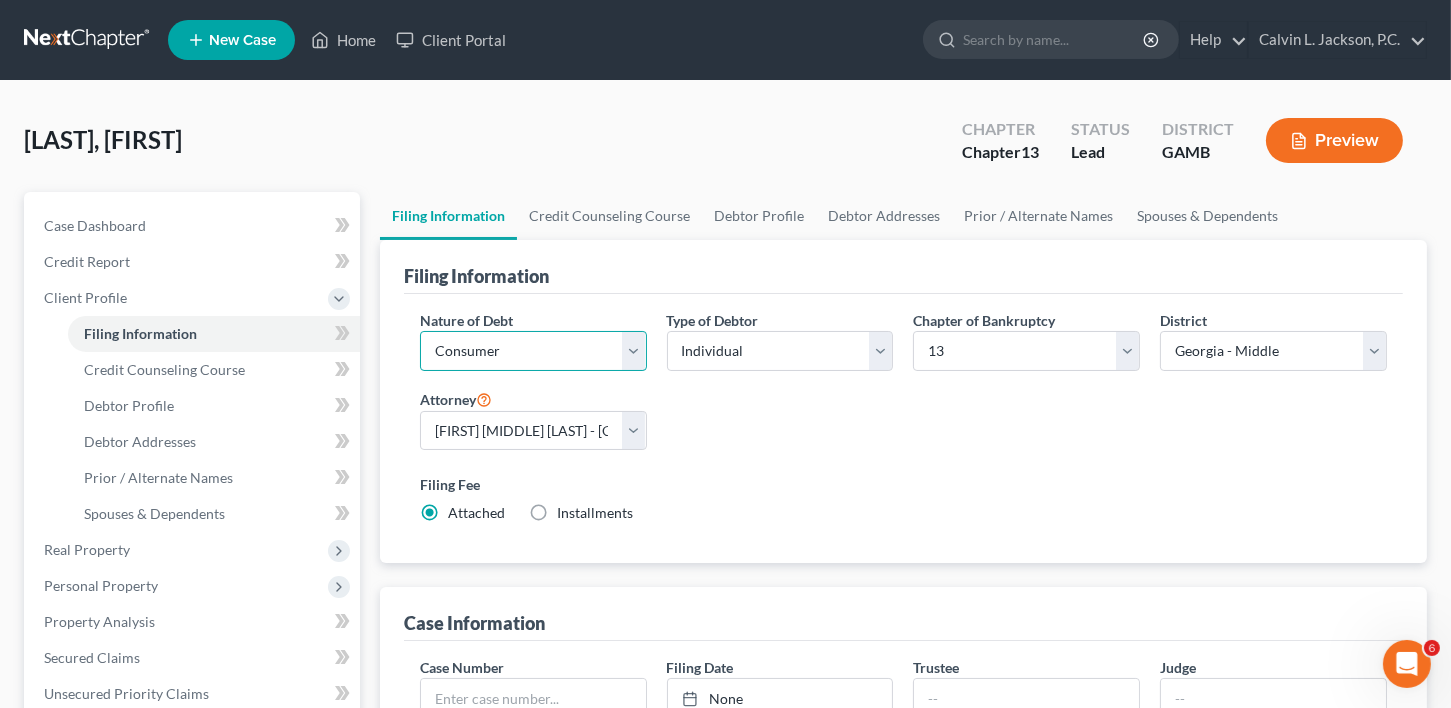 click on "Select Business Consumer Other" at bounding box center [533, 351] 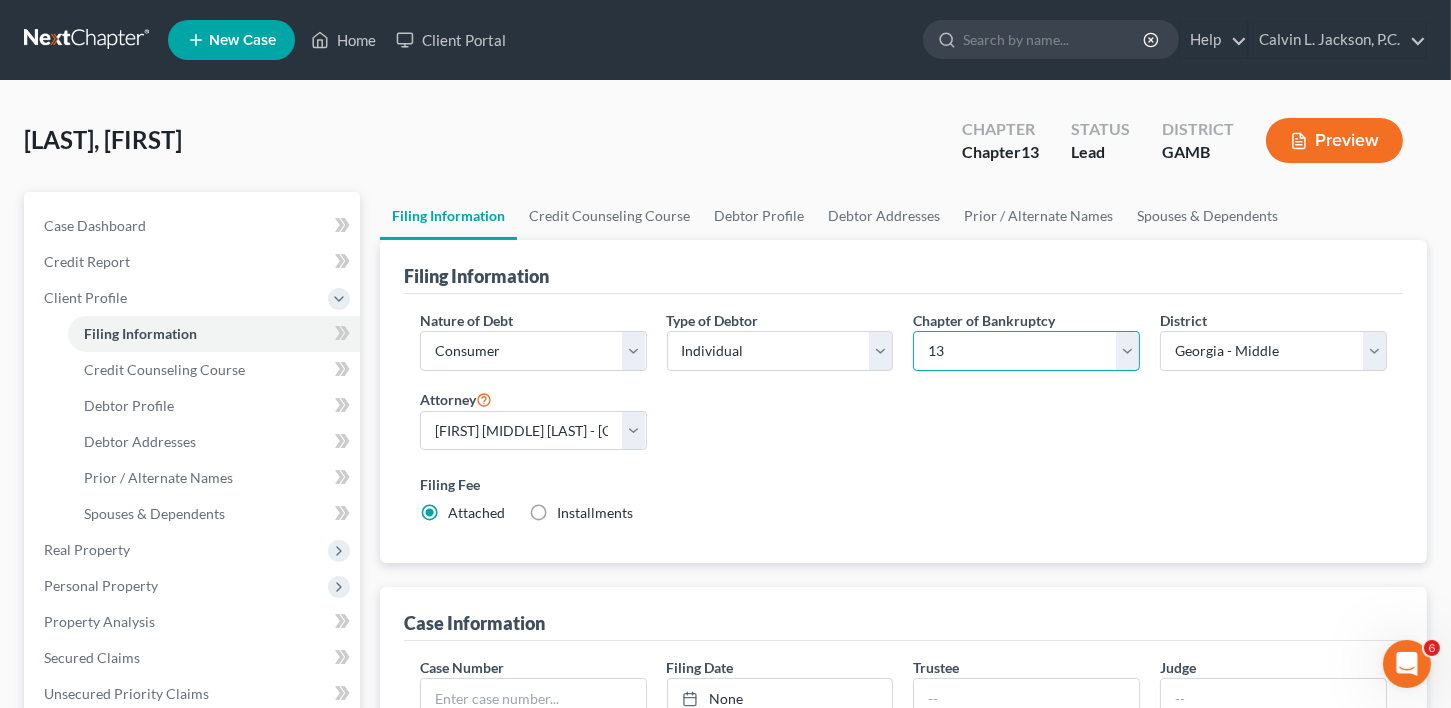 click on "Select 7 11 12 13" at bounding box center [1026, 351] 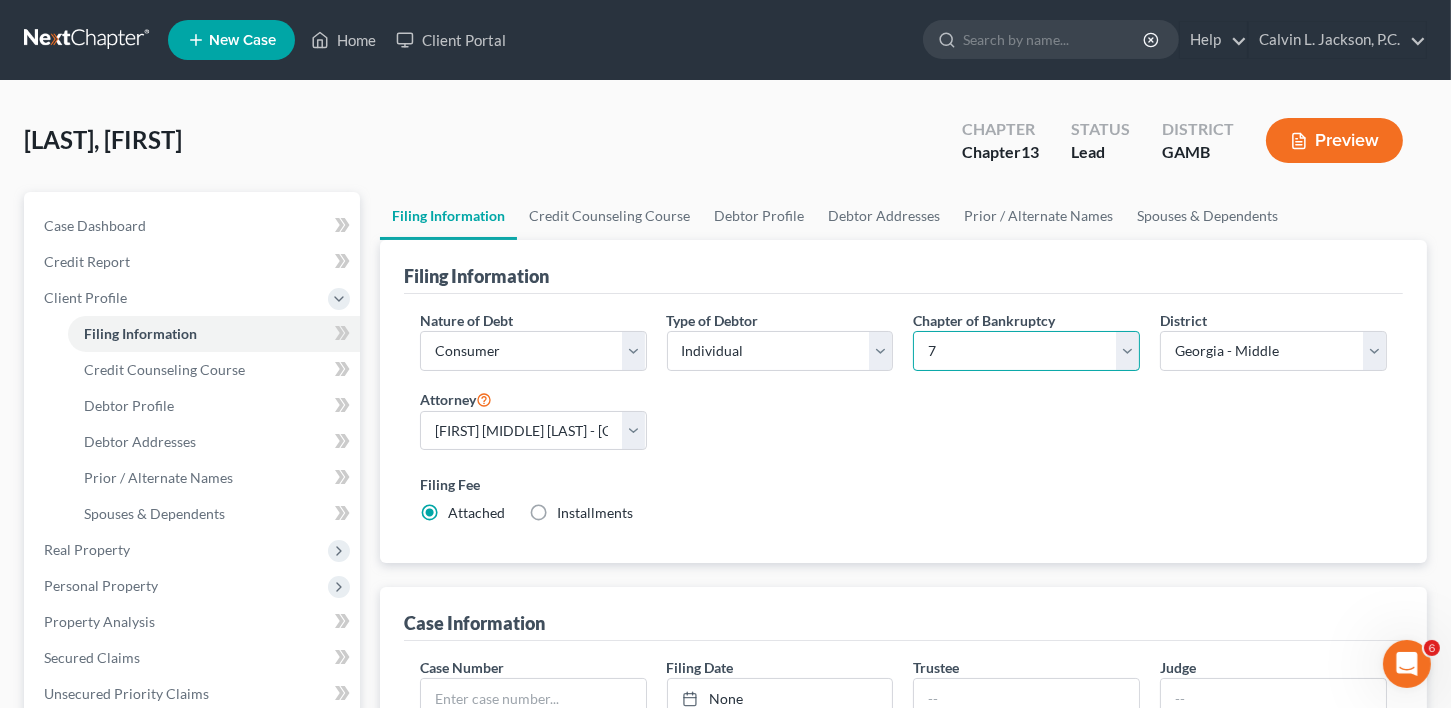 click on "Select 7 11 12 13" at bounding box center [1026, 351] 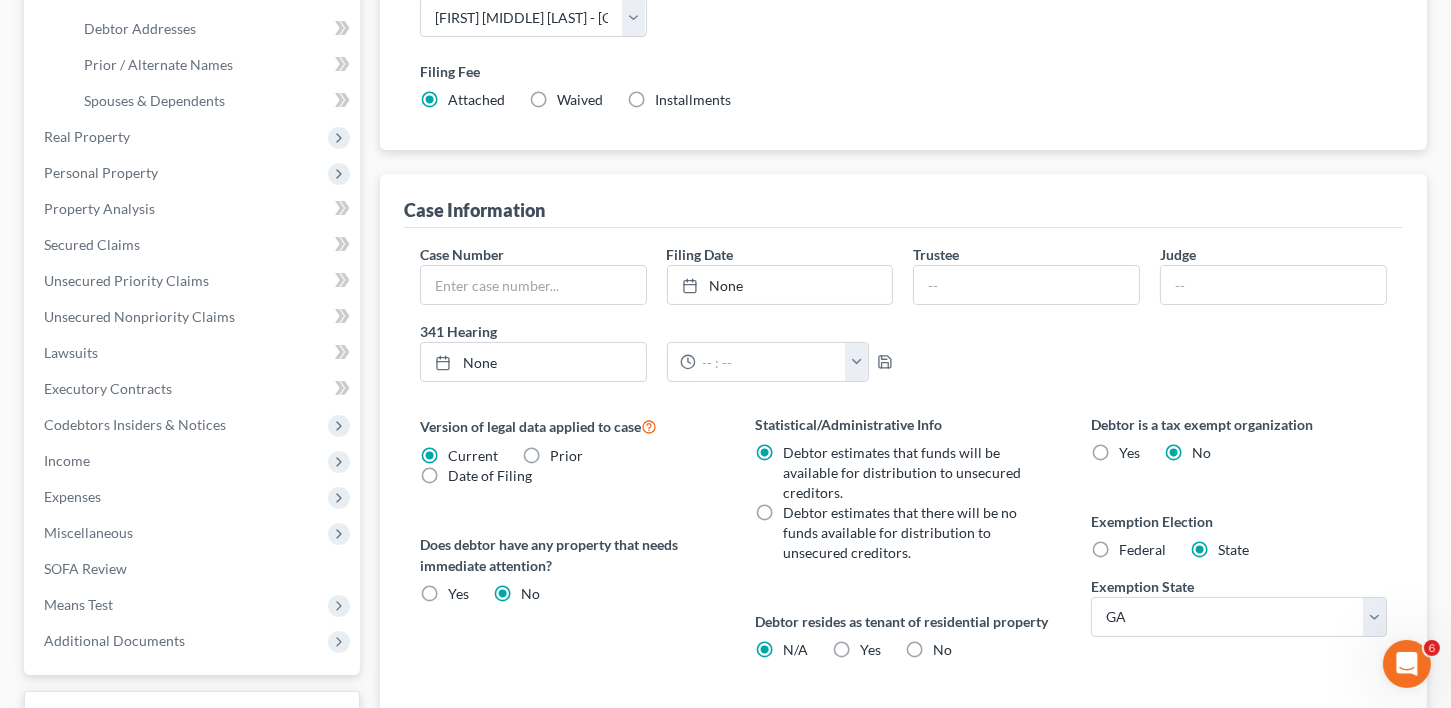 scroll, scrollTop: 415, scrollLeft: 0, axis: vertical 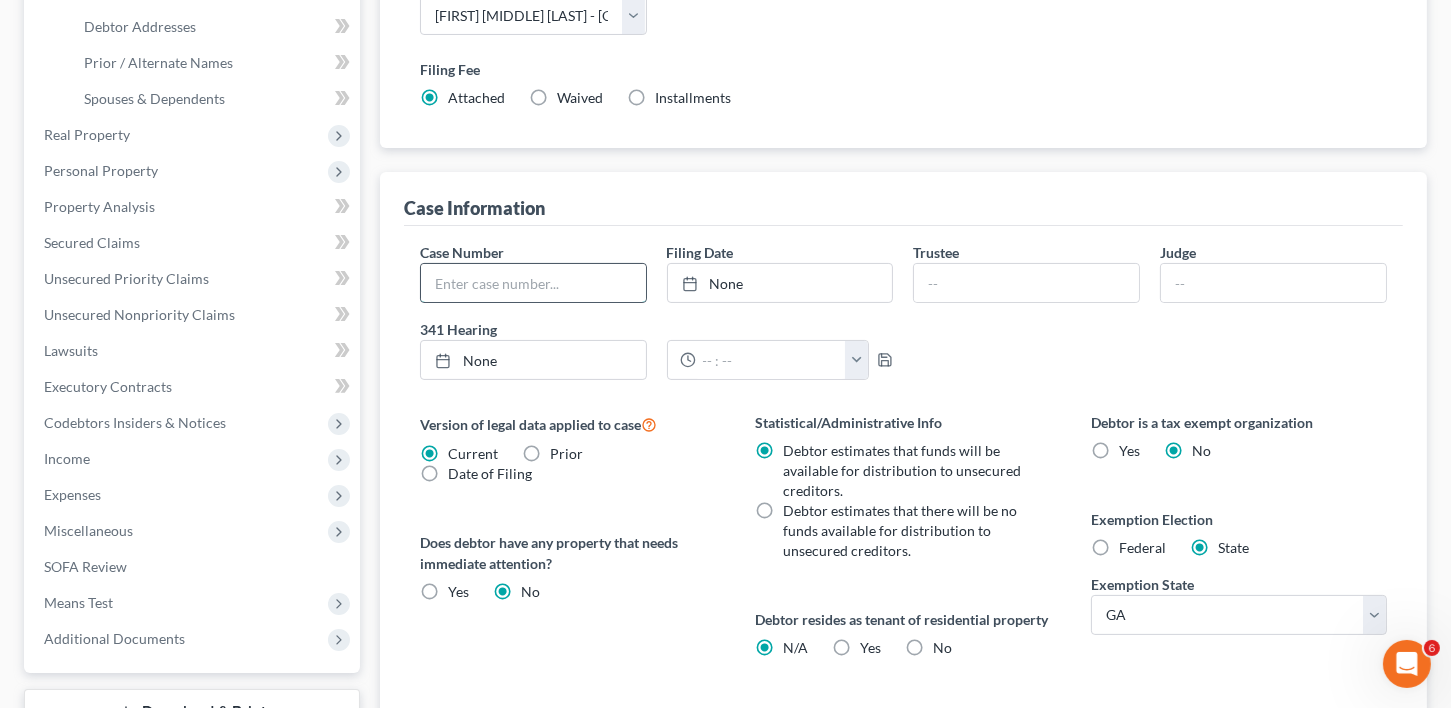 click at bounding box center [533, 283] 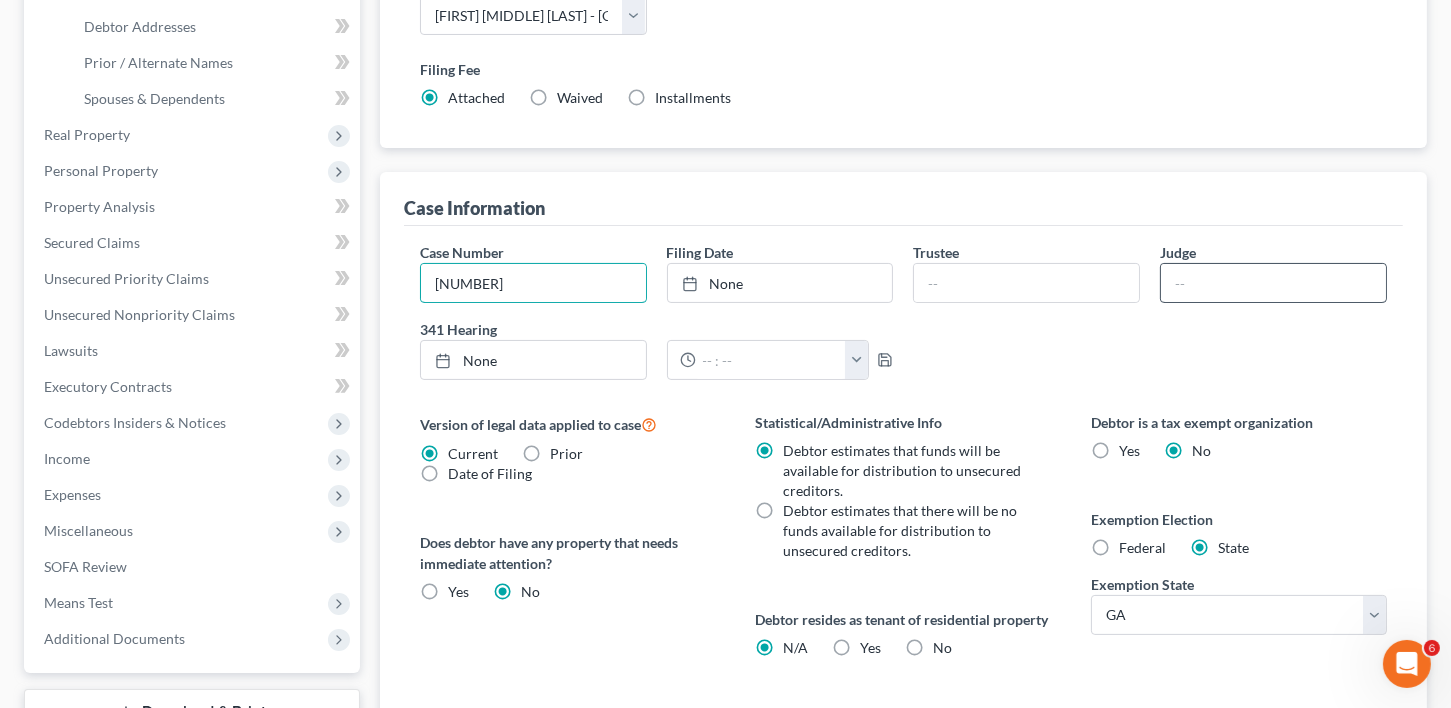 type on "24-51071" 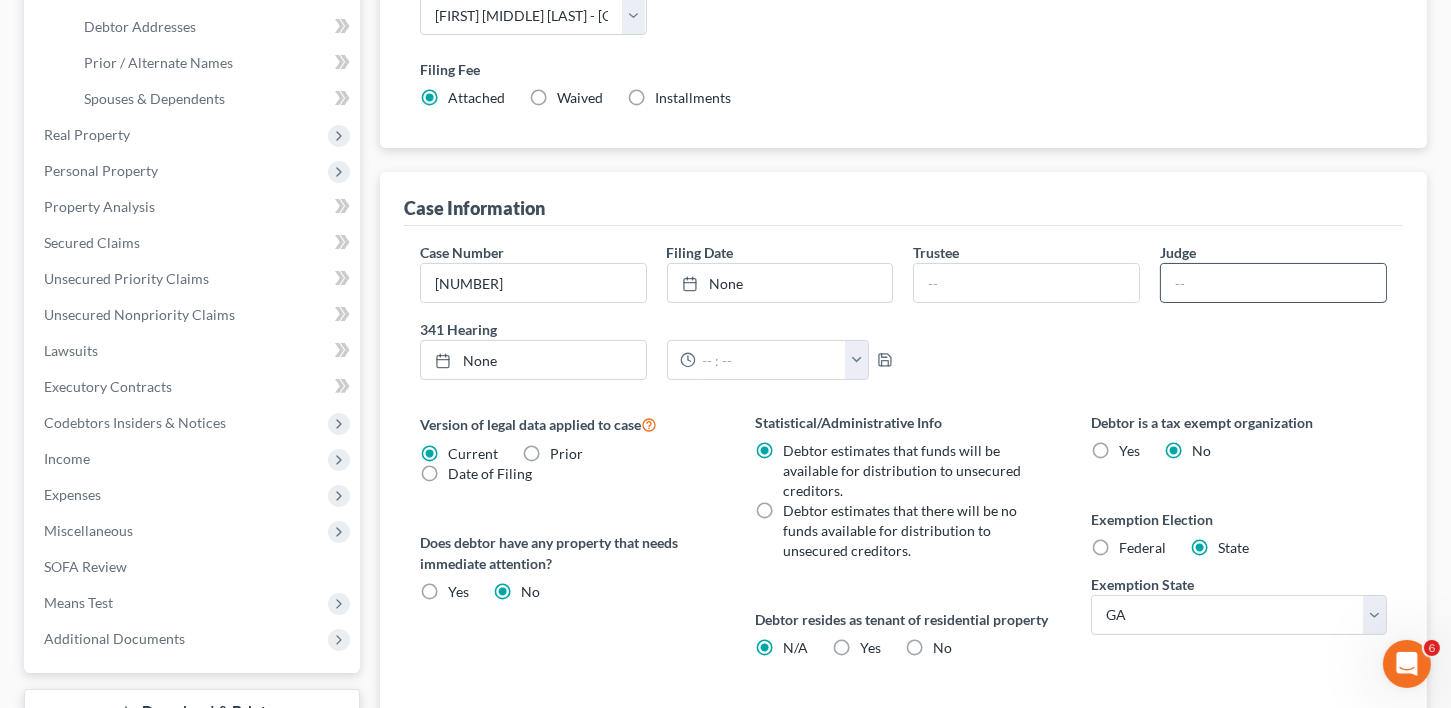 click at bounding box center (1273, 283) 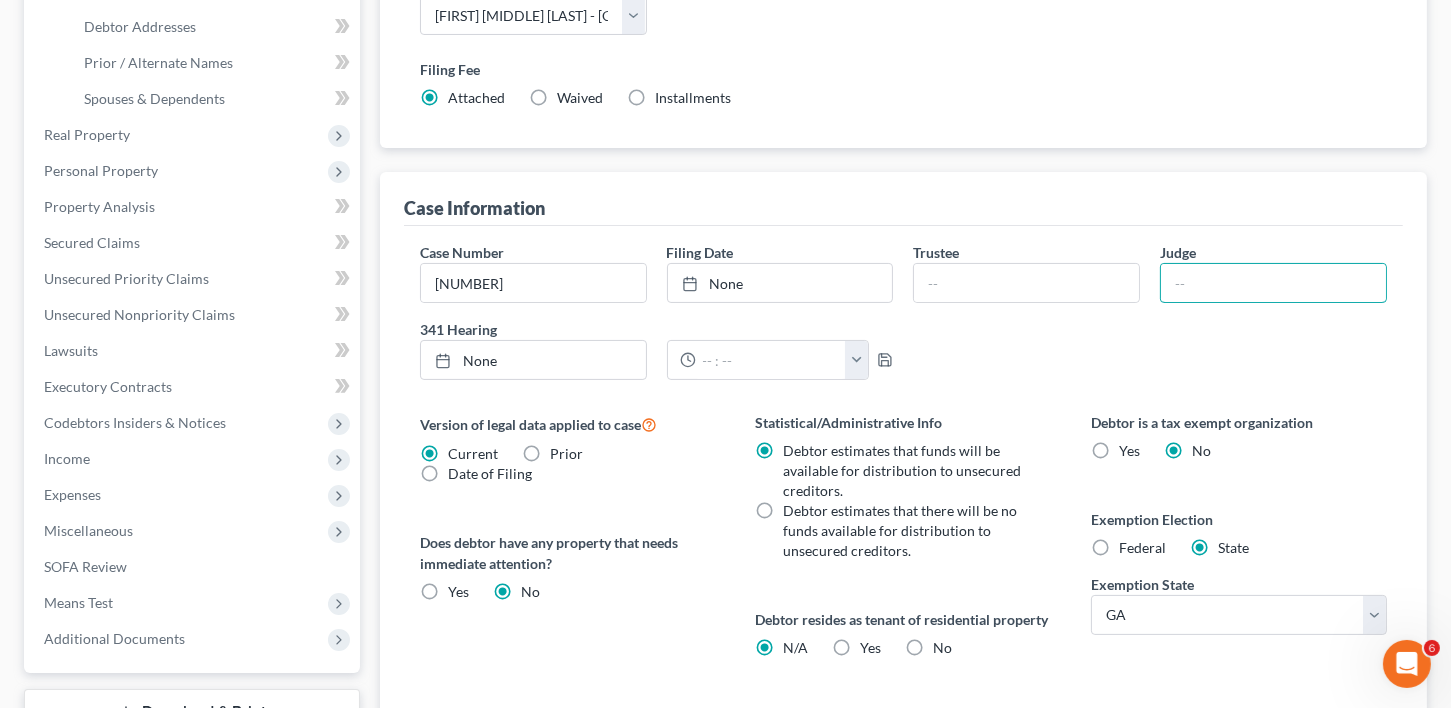 type on "RMM" 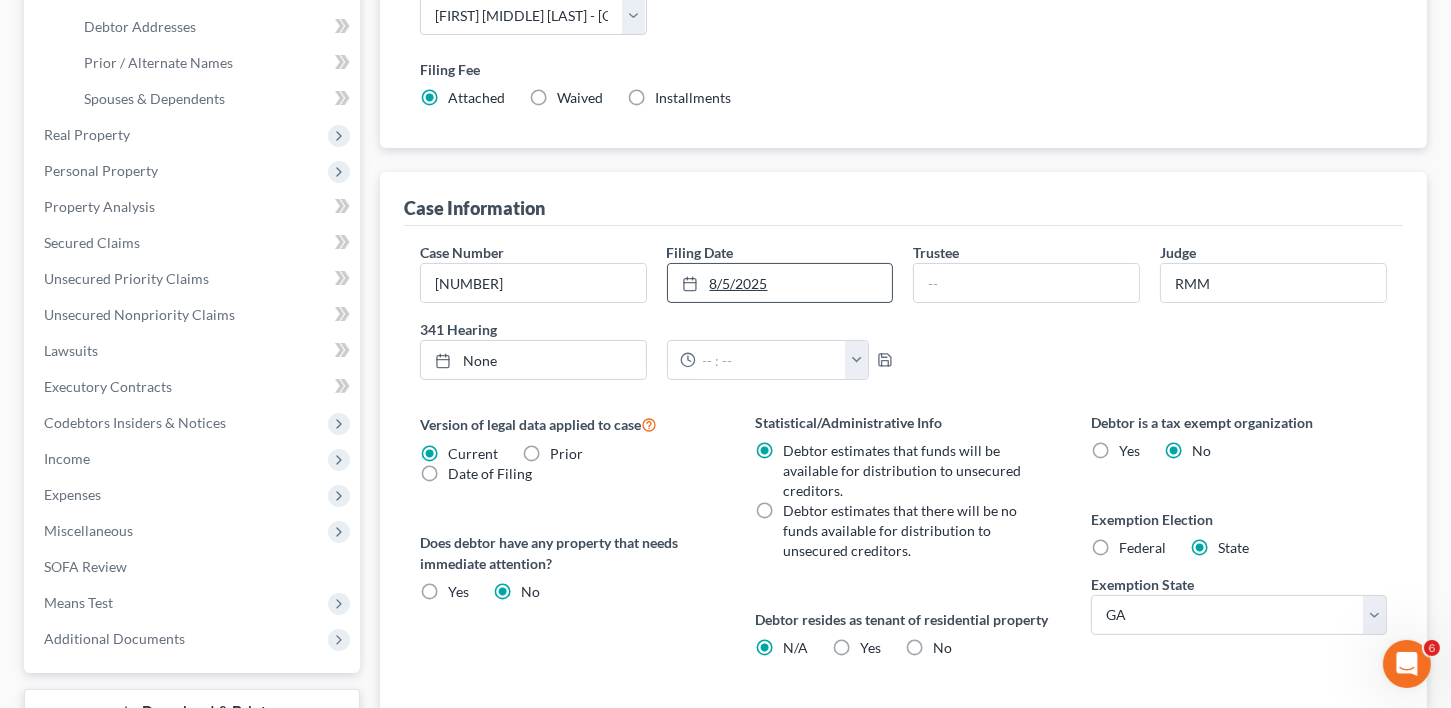 click on "8/5/2025" at bounding box center [780, 283] 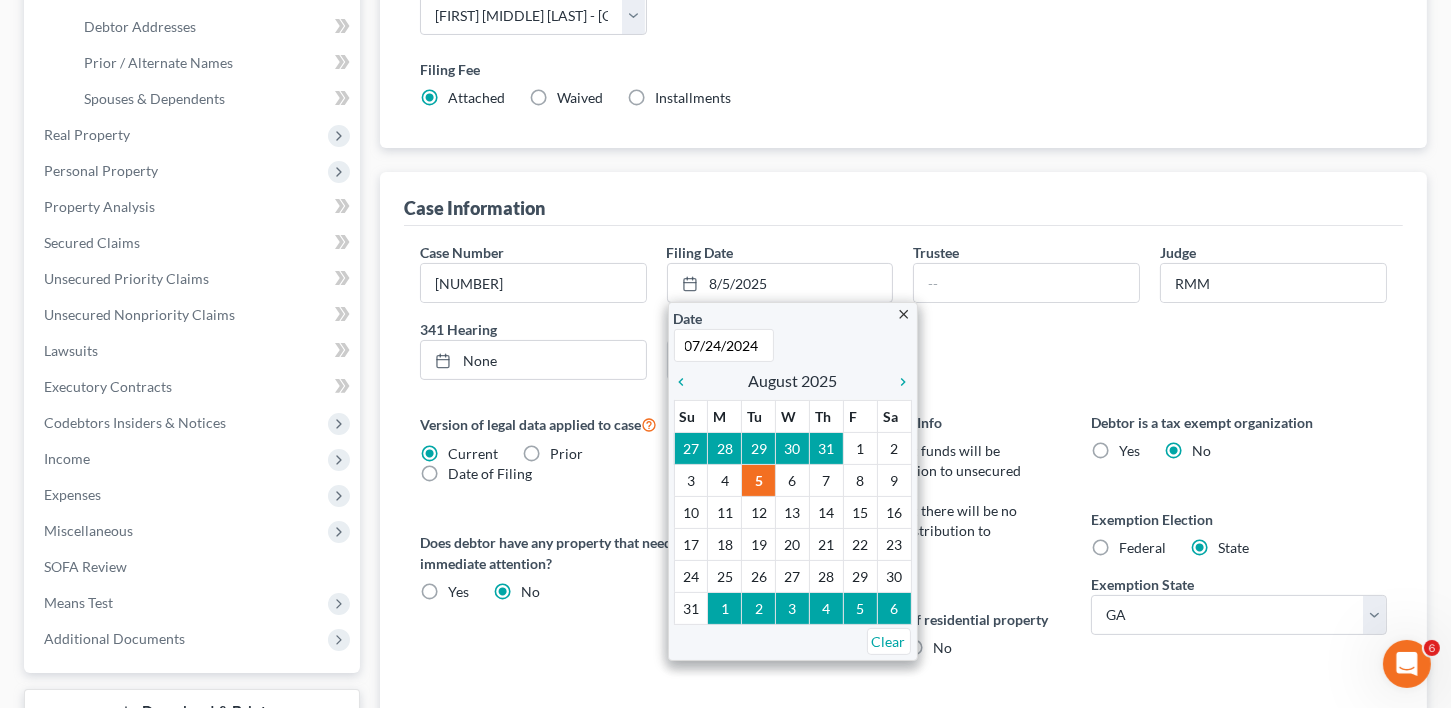 scroll, scrollTop: 618, scrollLeft: 0, axis: vertical 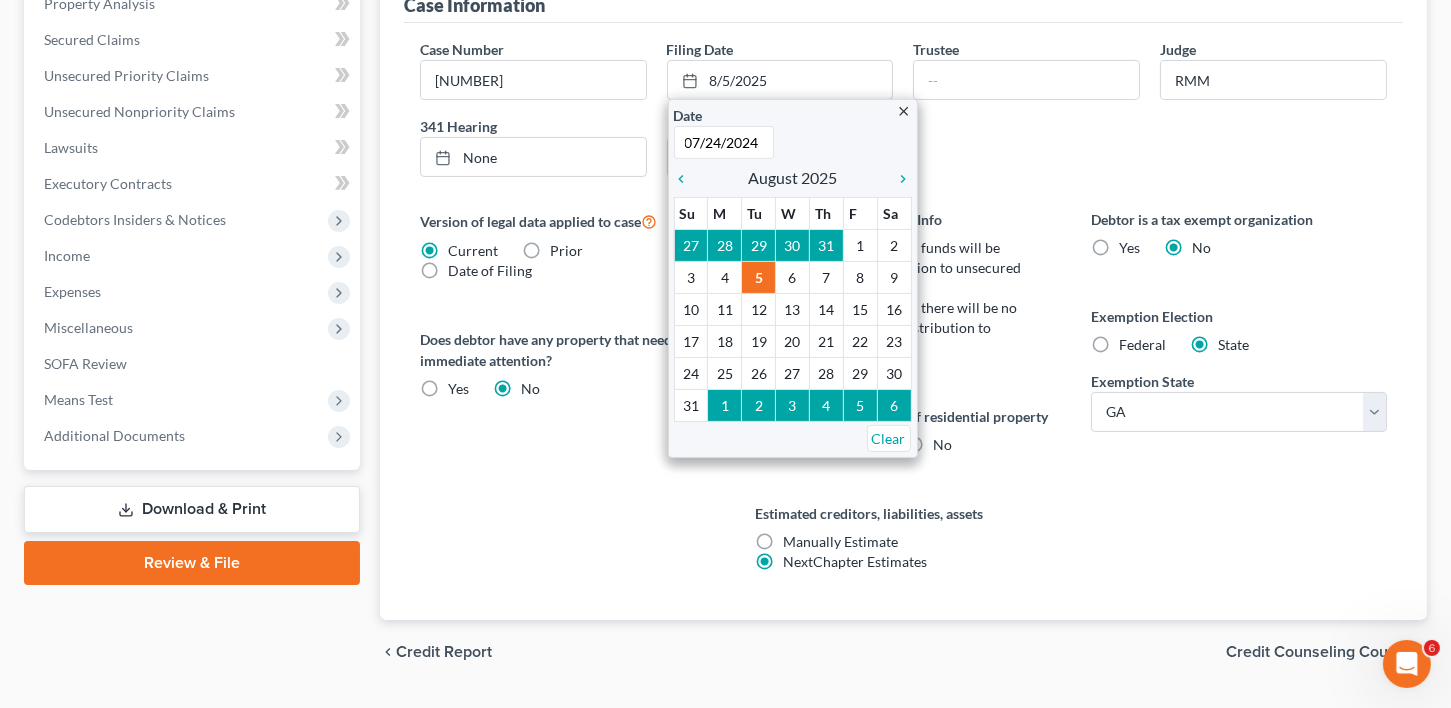 type on "7/24/2024" 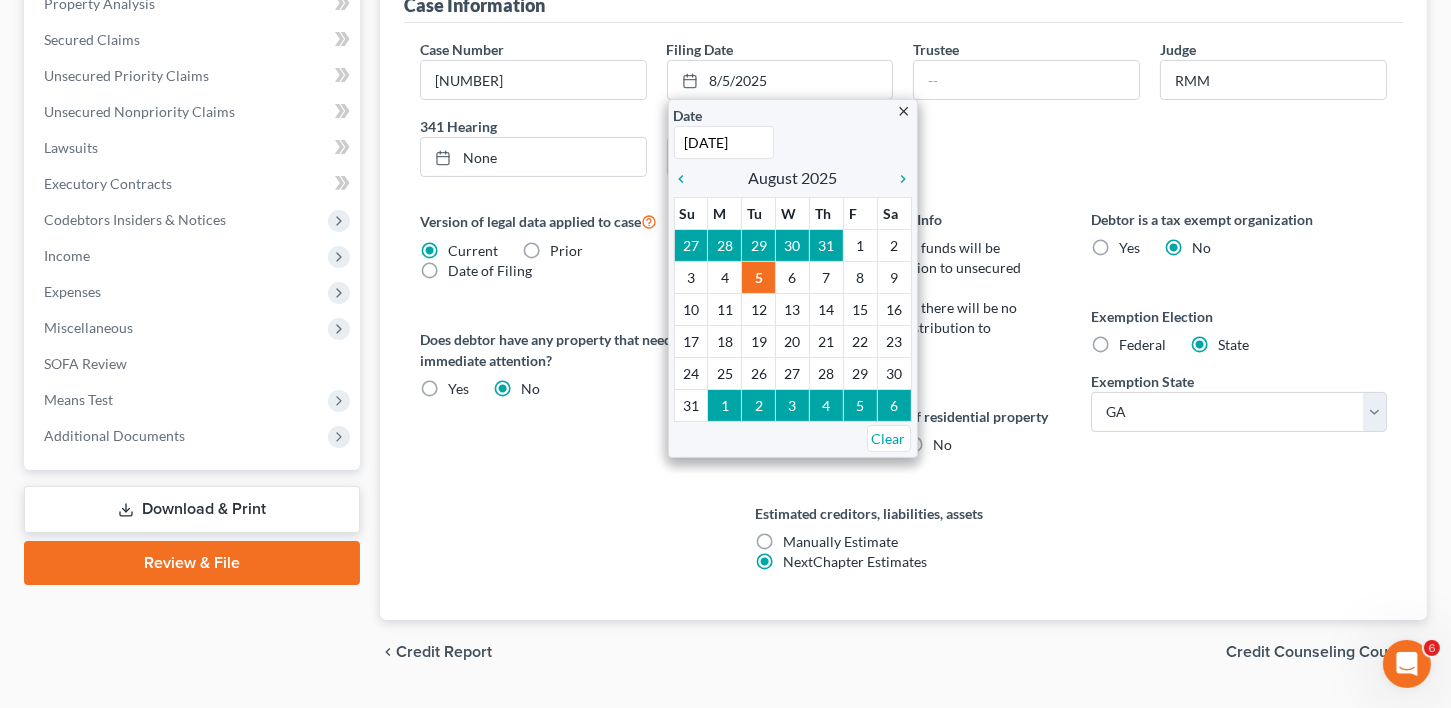 click on "Debtor is a tax exempt organization Yes No Exemption Election Federal State Exemption State State AL AK AR AZ CA CO CT DE DC FL GA GU HI ID IL IN IA KS KY LA ME MD MA MI MN MS MO MT NC ND NE NV NH NJ NM NY OH OK OR PA PR RI SC SD TN TX UT VI VA VT WA WV WI WY Exemption Set Select" at bounding box center (1239, 414) 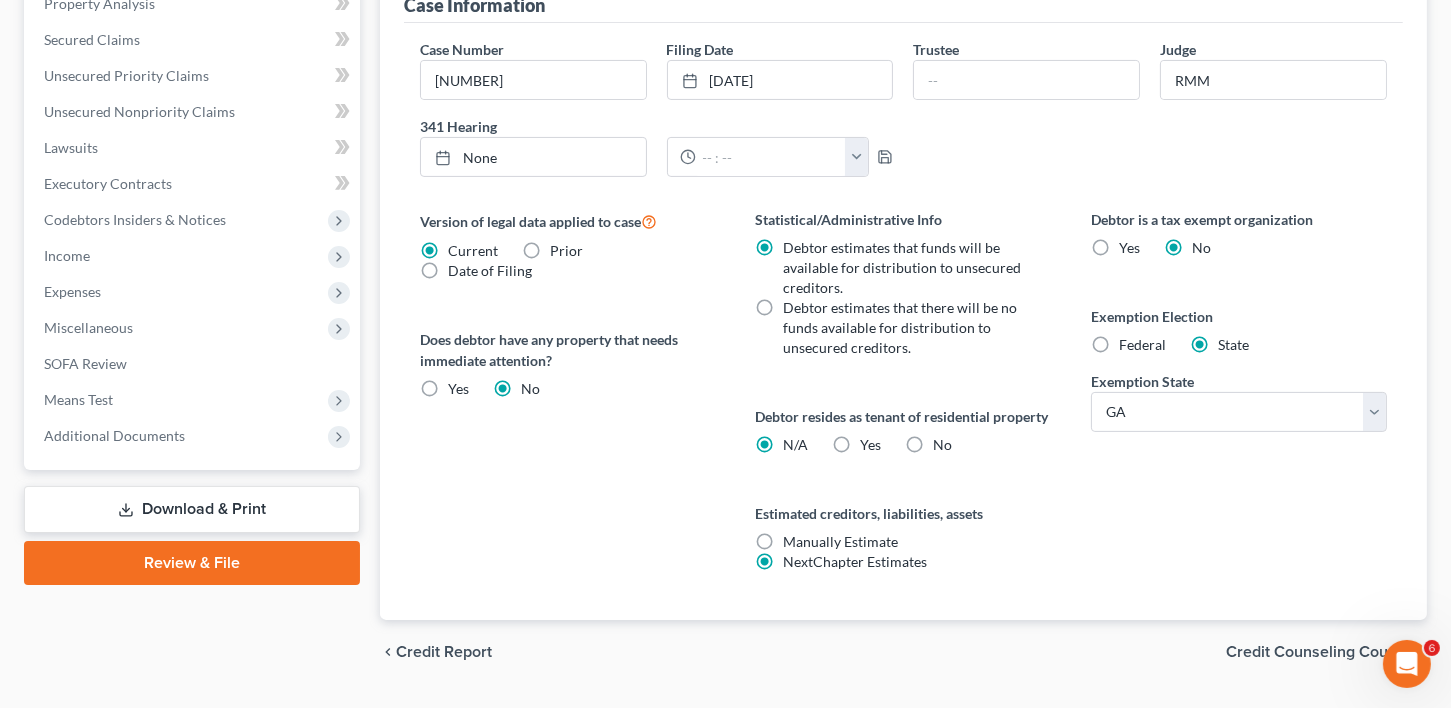 click on "Credit Counseling Course" at bounding box center (1318, 652) 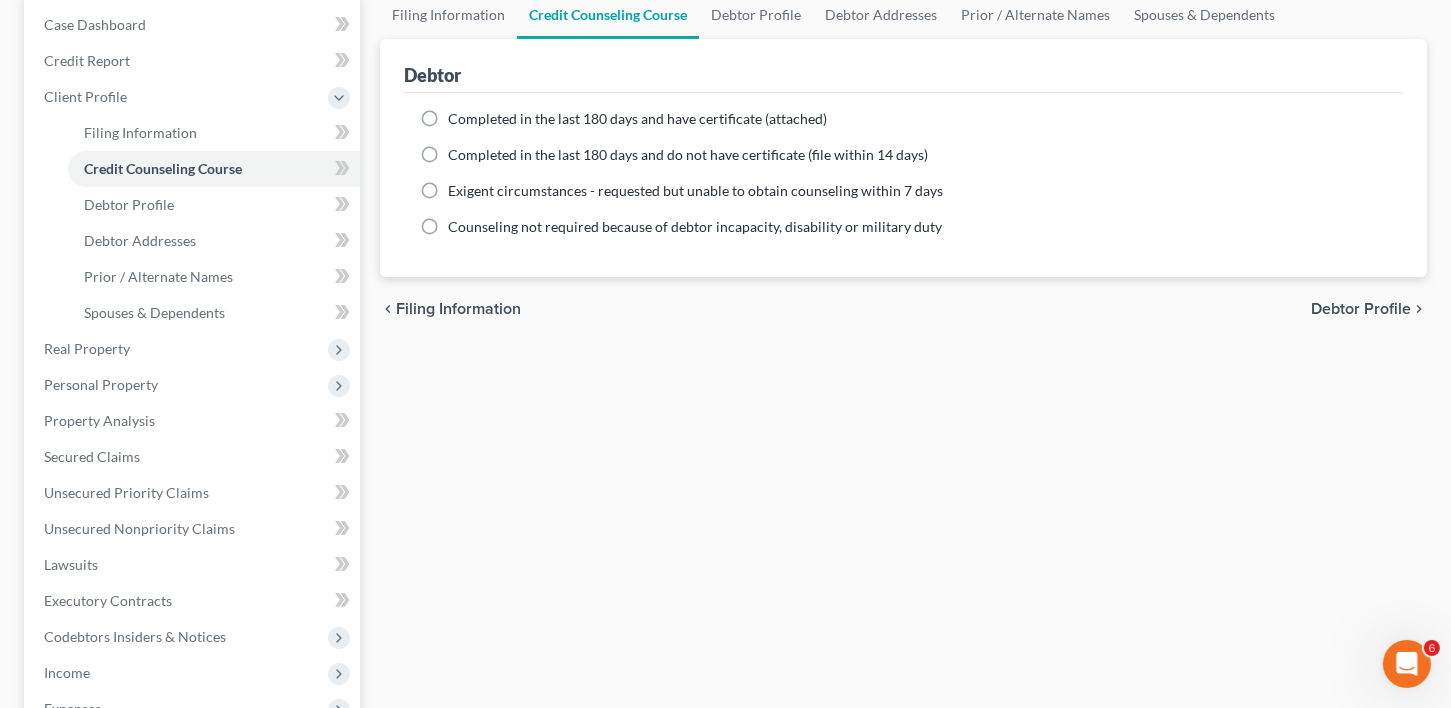 scroll, scrollTop: 0, scrollLeft: 0, axis: both 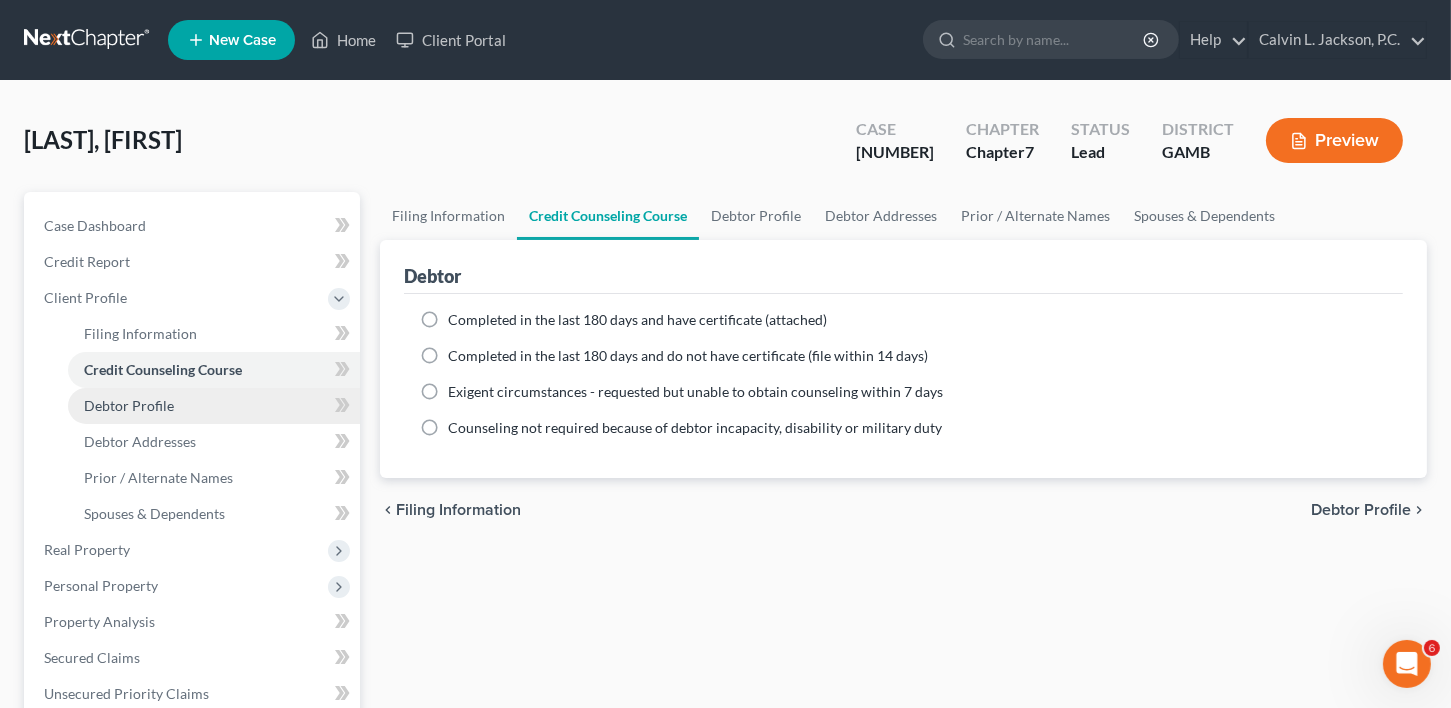 click on "Debtor Profile" at bounding box center [129, 405] 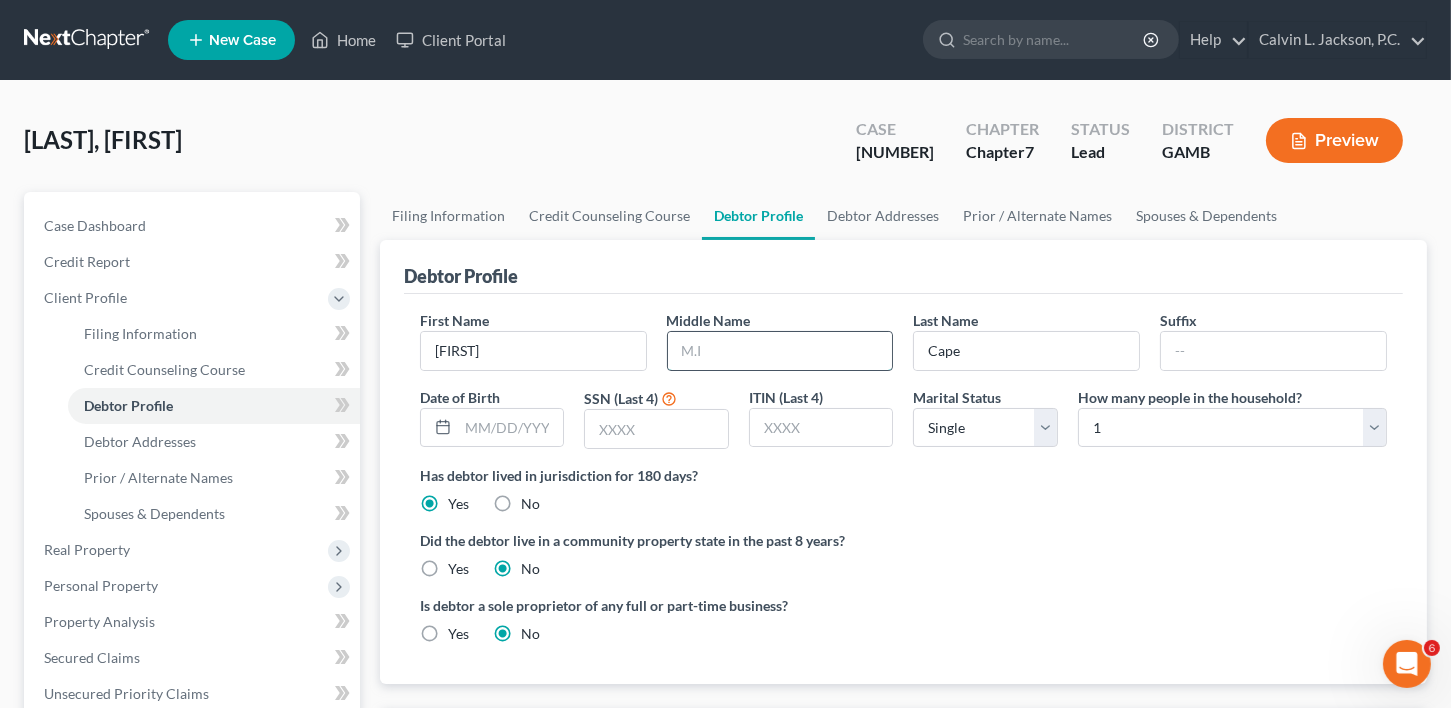 click at bounding box center [780, 351] 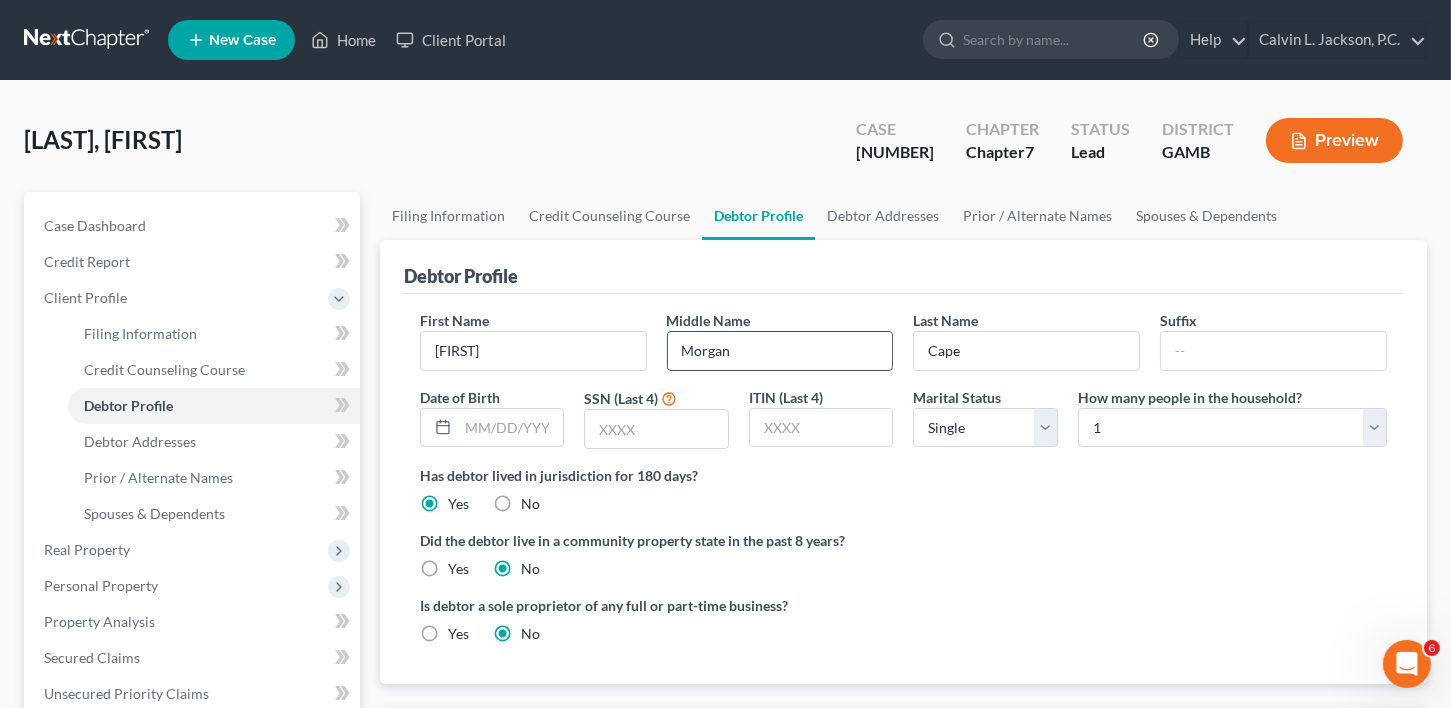type on "Morgan" 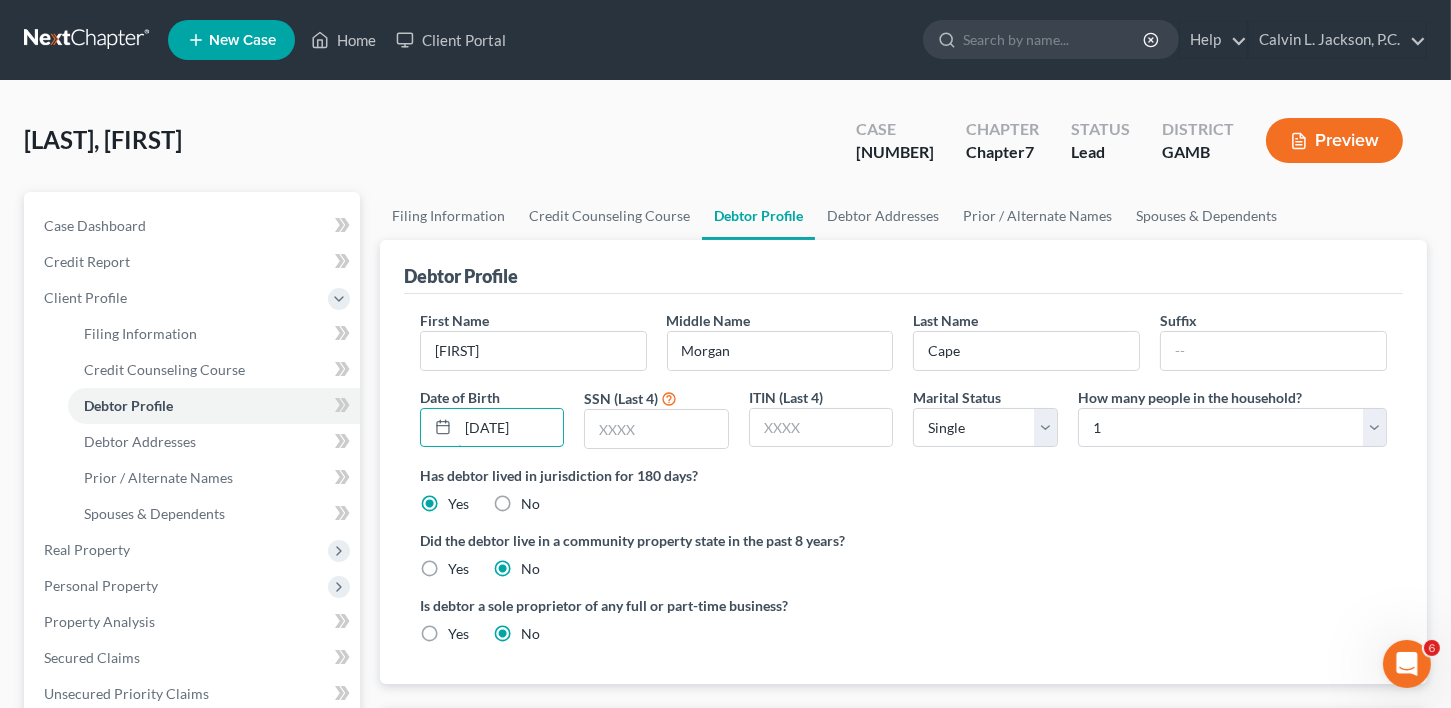 type on "03/25/1986" 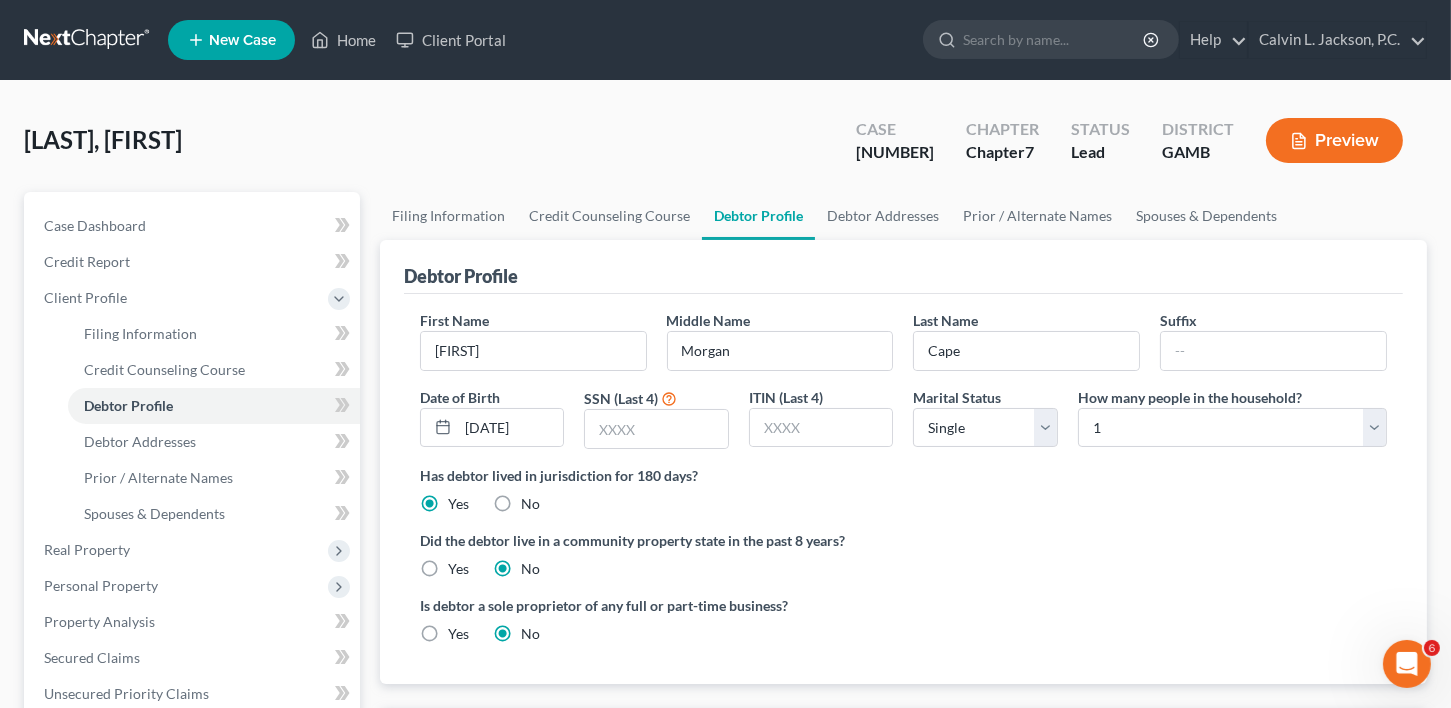 click on "SSN (Last 4)" at bounding box center [621, 398] 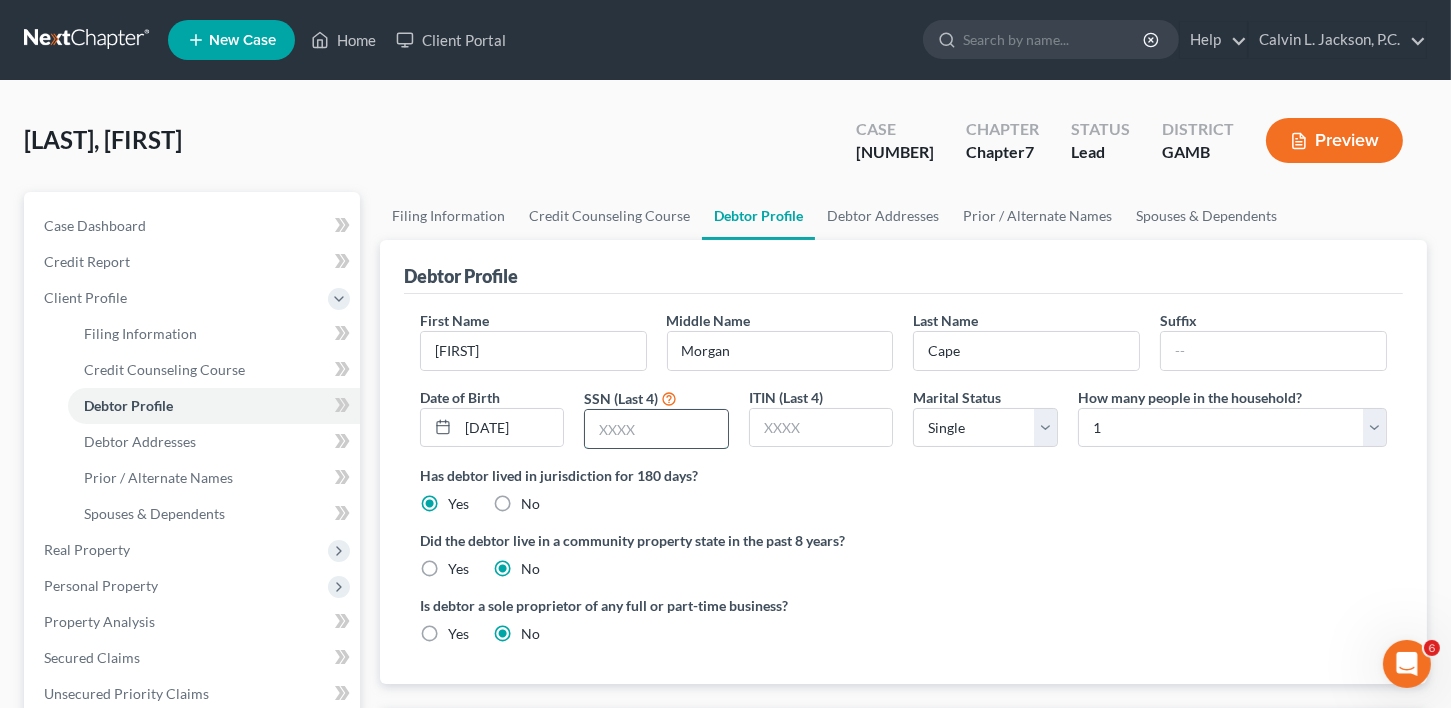click at bounding box center (656, 429) 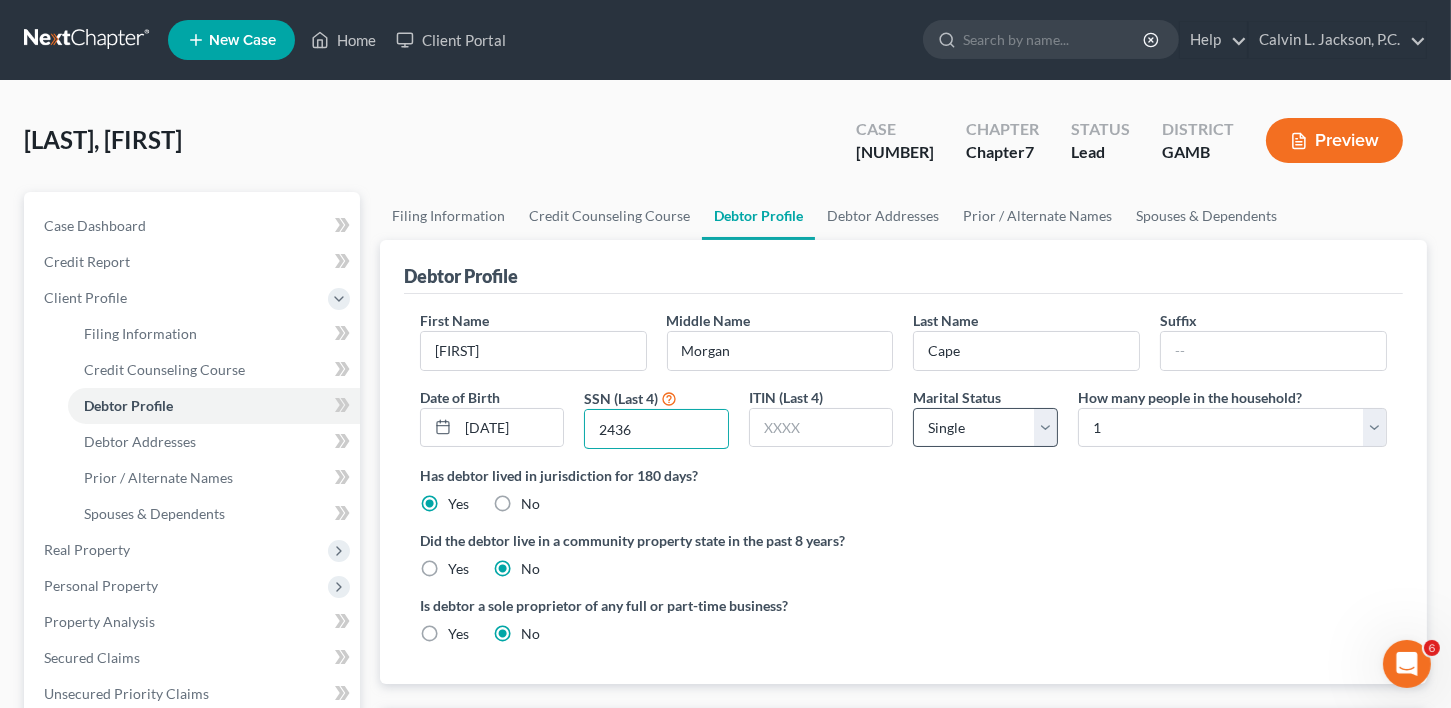 type on "2436" 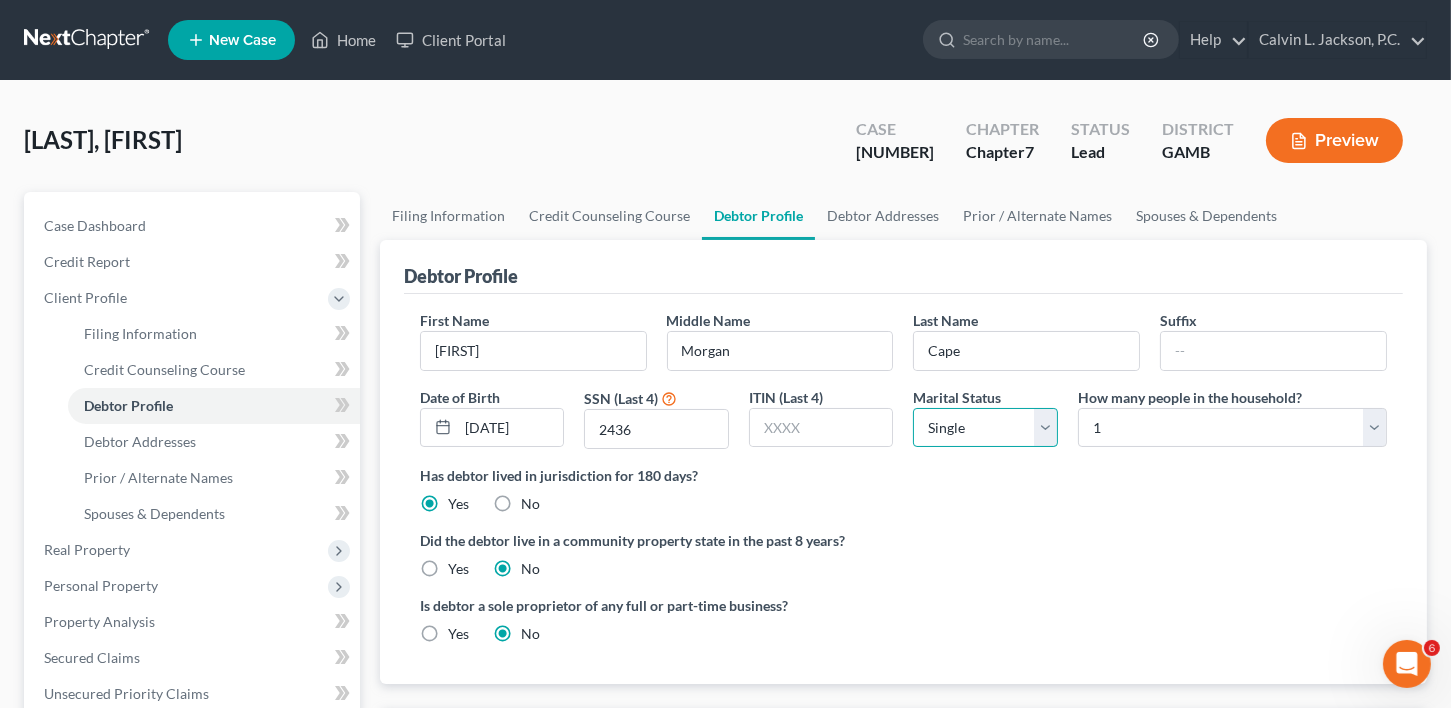click on "Select Single Married Separated Divorced Widowed" at bounding box center [985, 428] 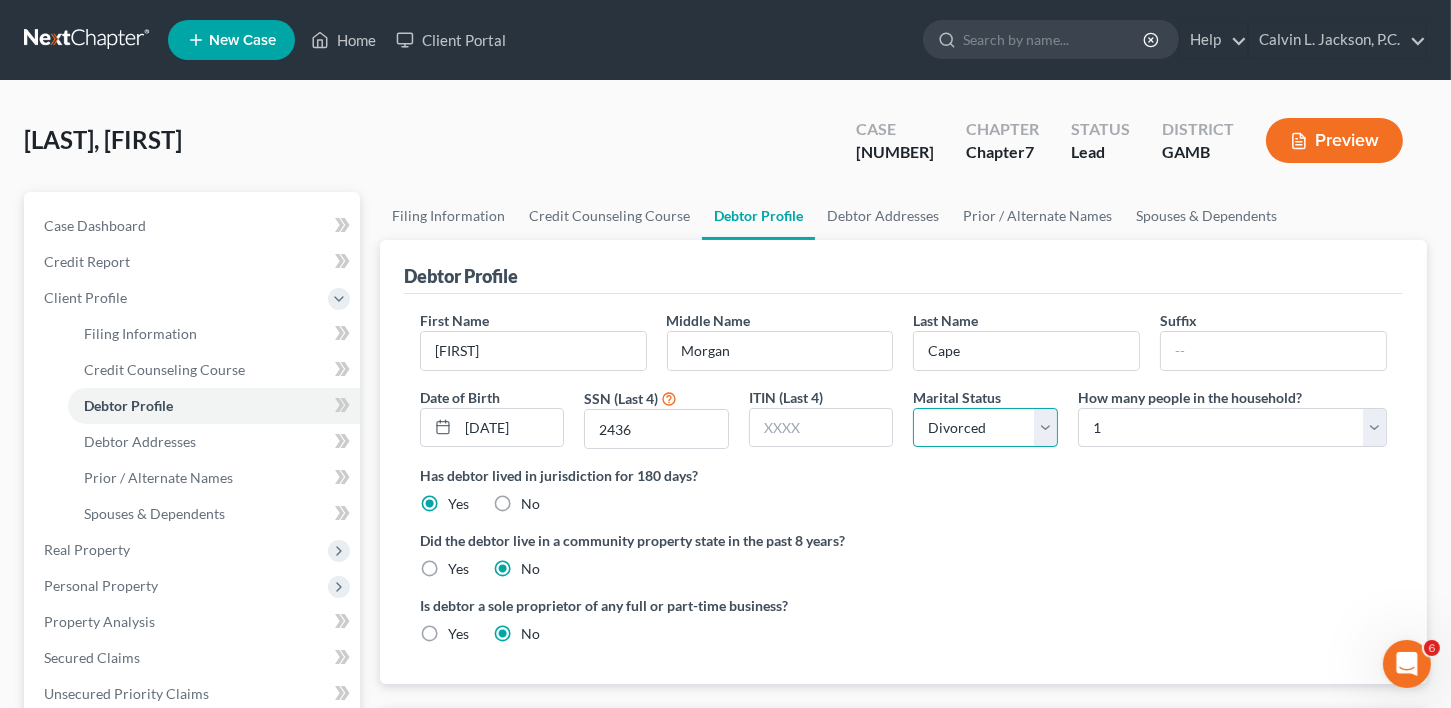 click on "Select Single Married Separated Divorced Widowed" at bounding box center [985, 428] 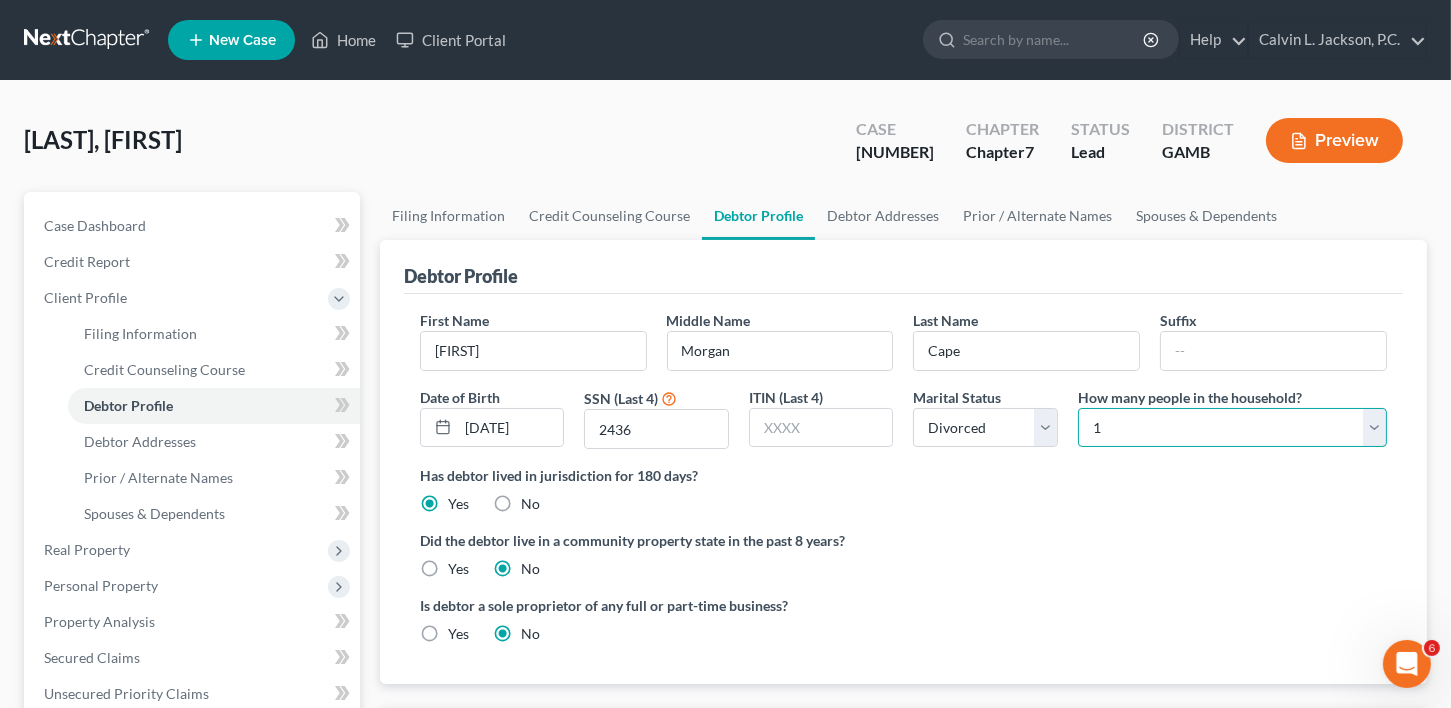 click on "Select 1 2 3 4 5 6 7 8 9 10 11 12 13 14 15 16 17 18 19 20" at bounding box center [1232, 428] 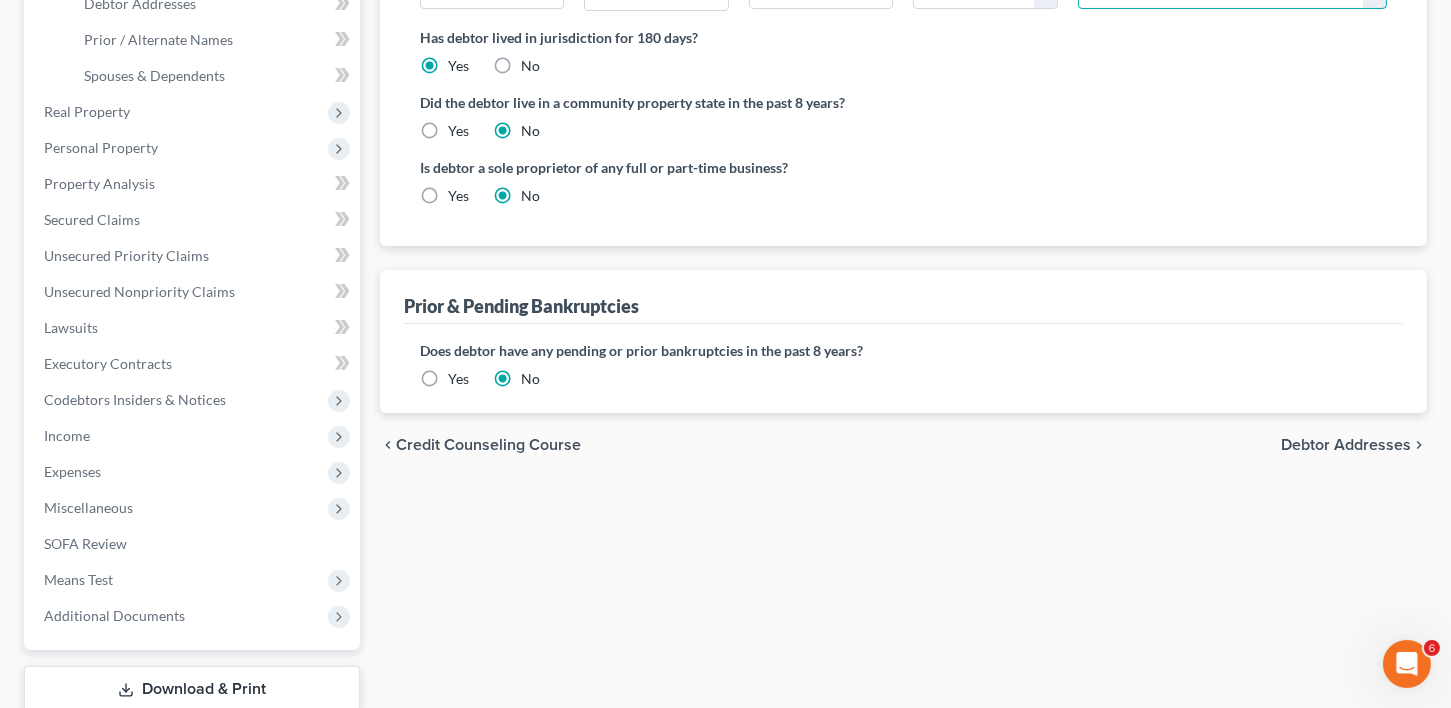 scroll, scrollTop: 446, scrollLeft: 0, axis: vertical 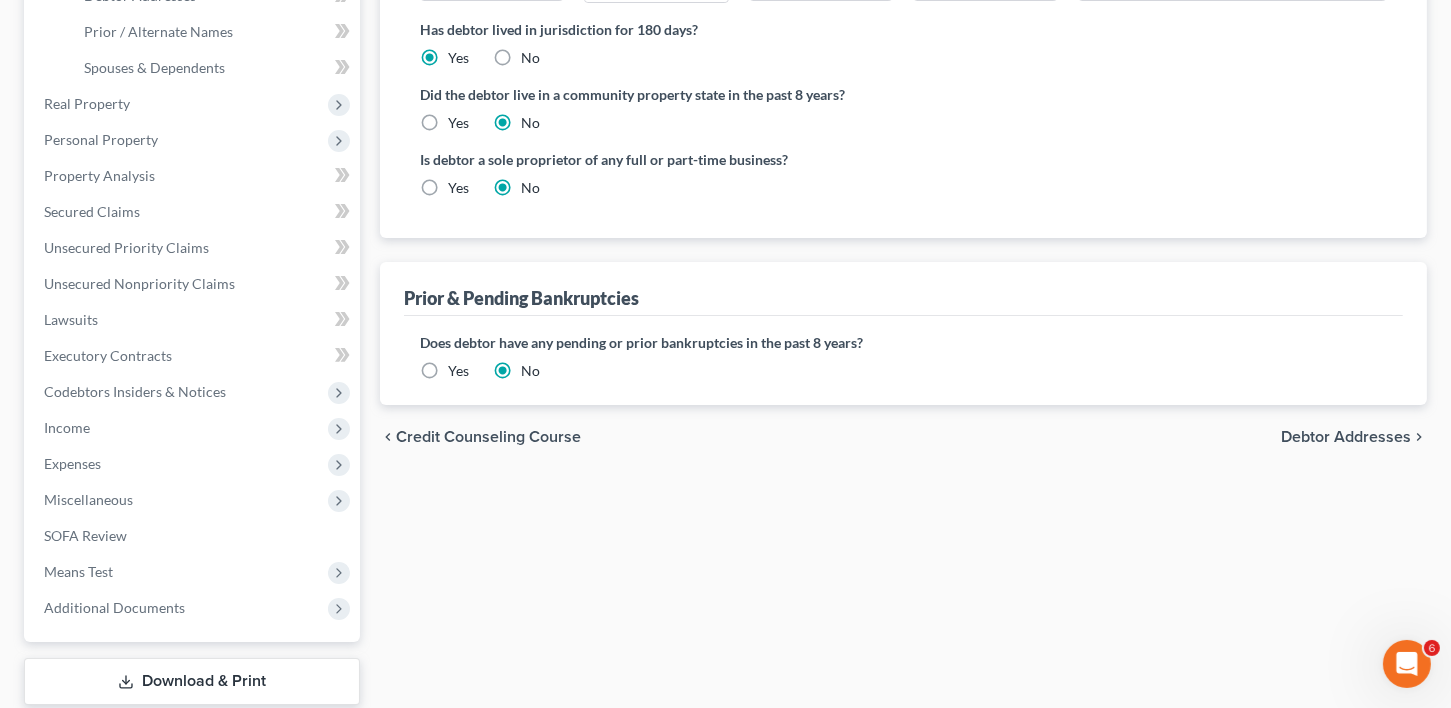 click on "Yes" at bounding box center (458, 371) 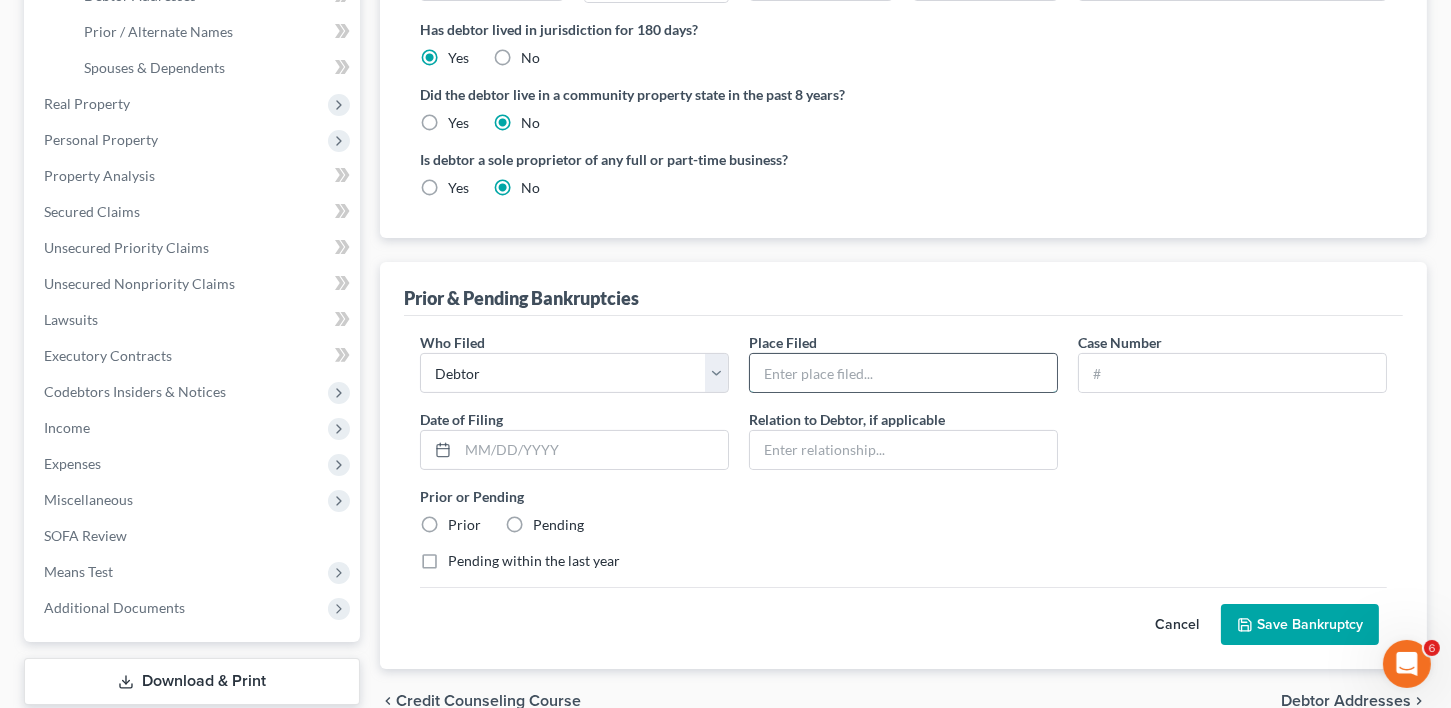 click at bounding box center (903, 373) 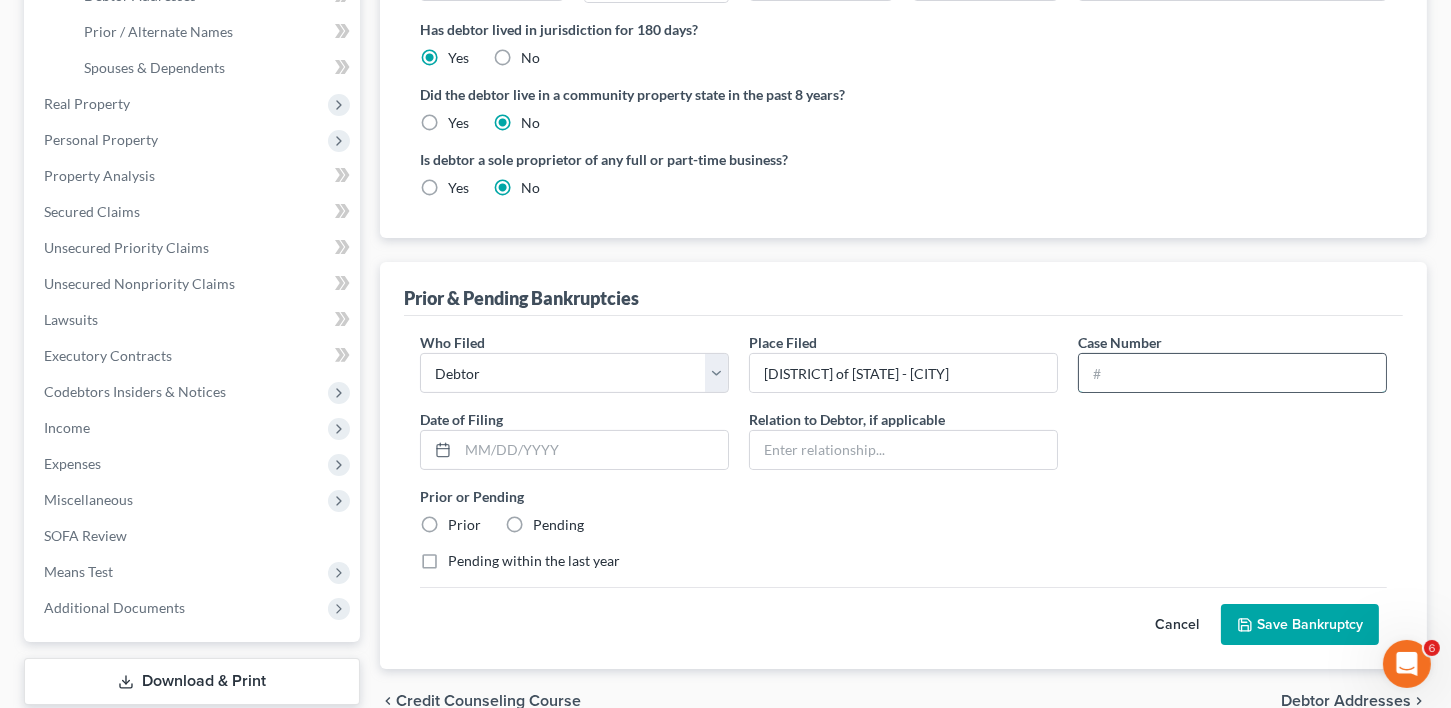 click at bounding box center [1232, 373] 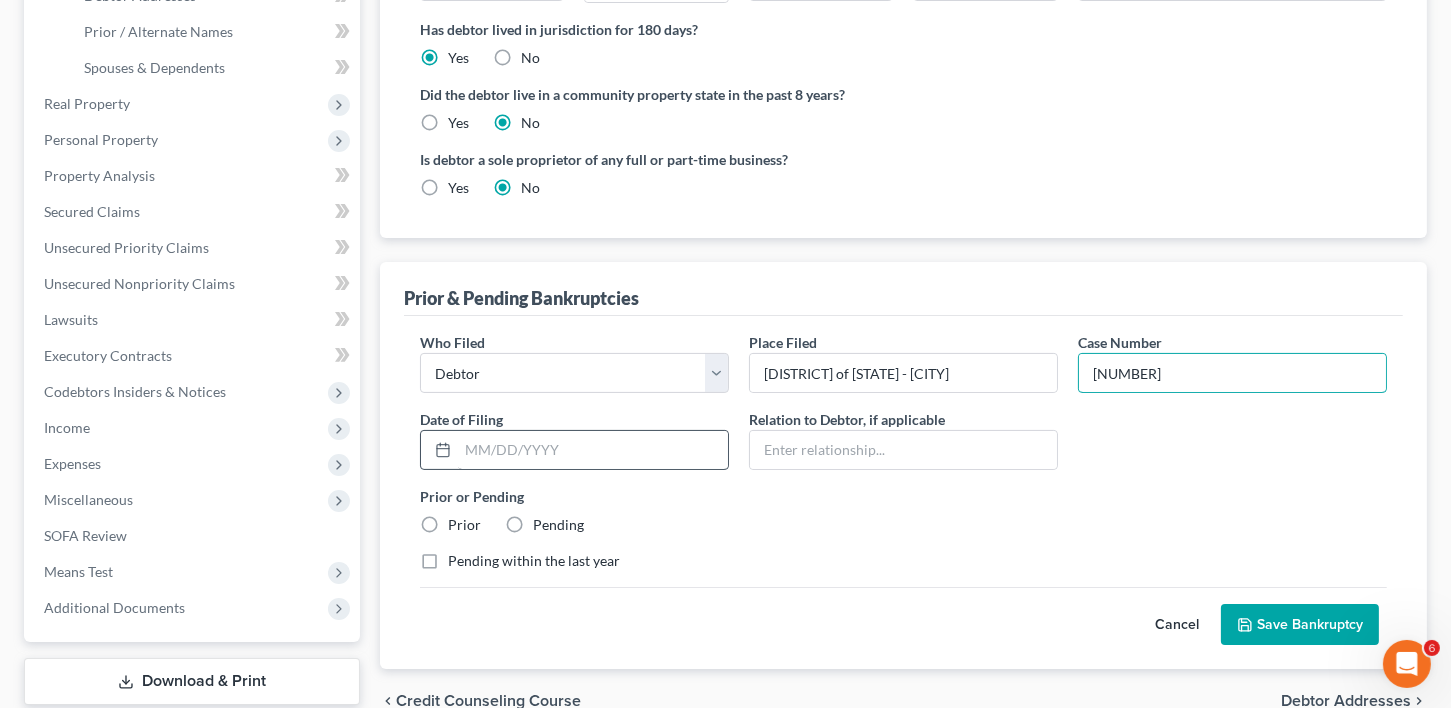 type on "24-51071" 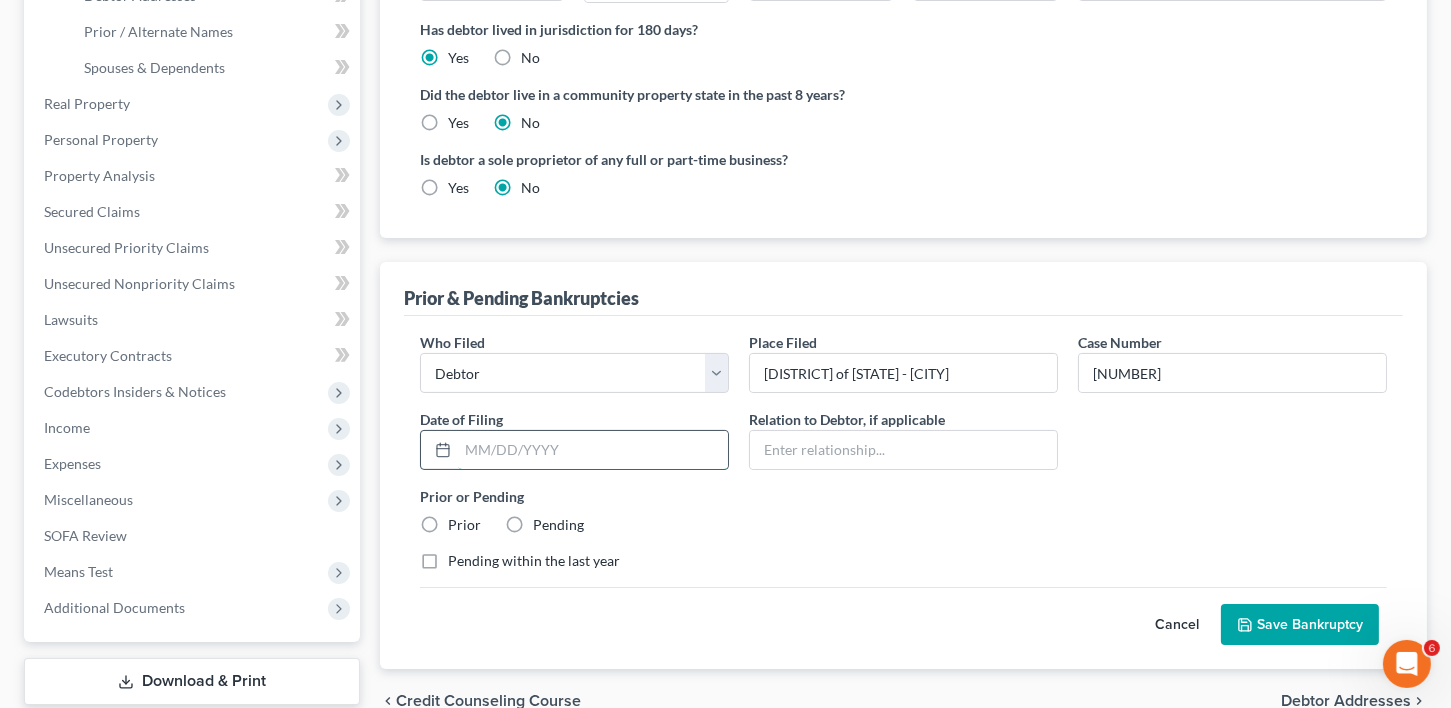 click at bounding box center [593, 450] 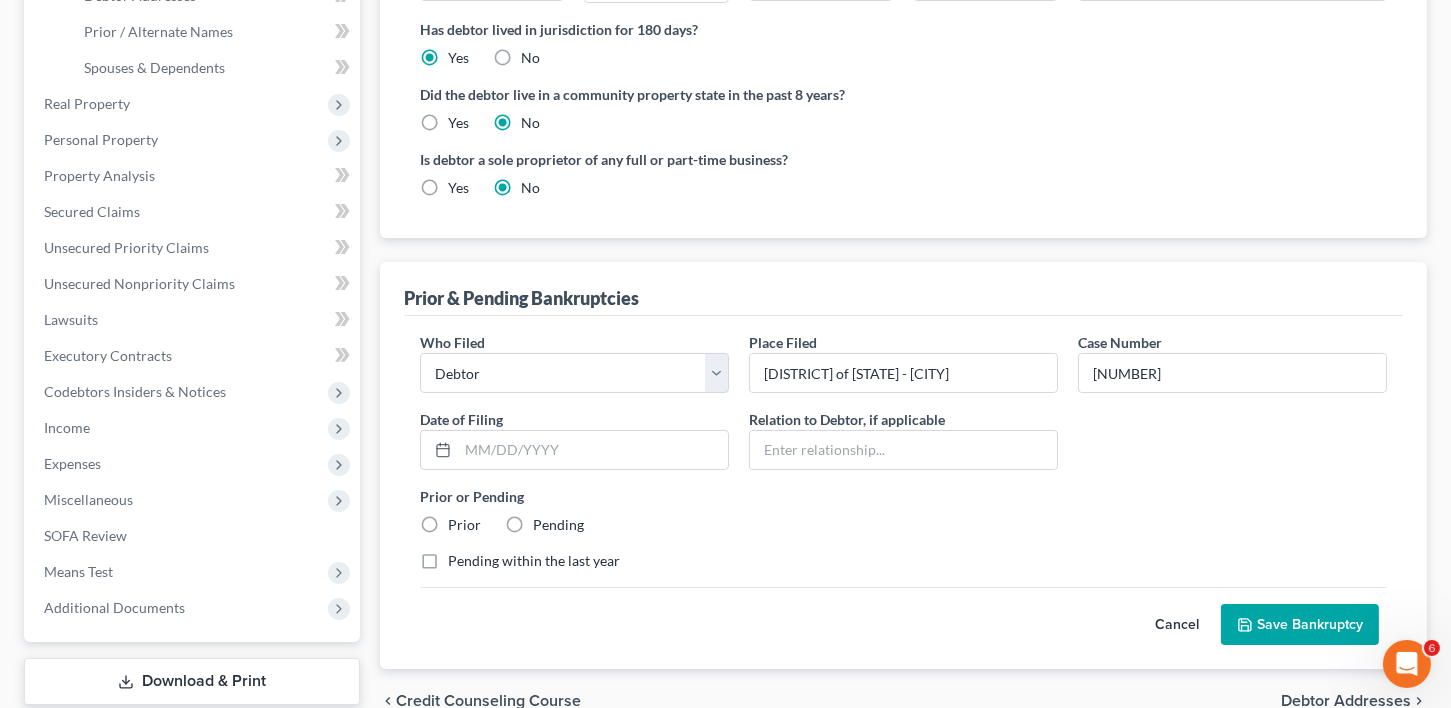 click on "Pending within the last year" at bounding box center (534, 561) 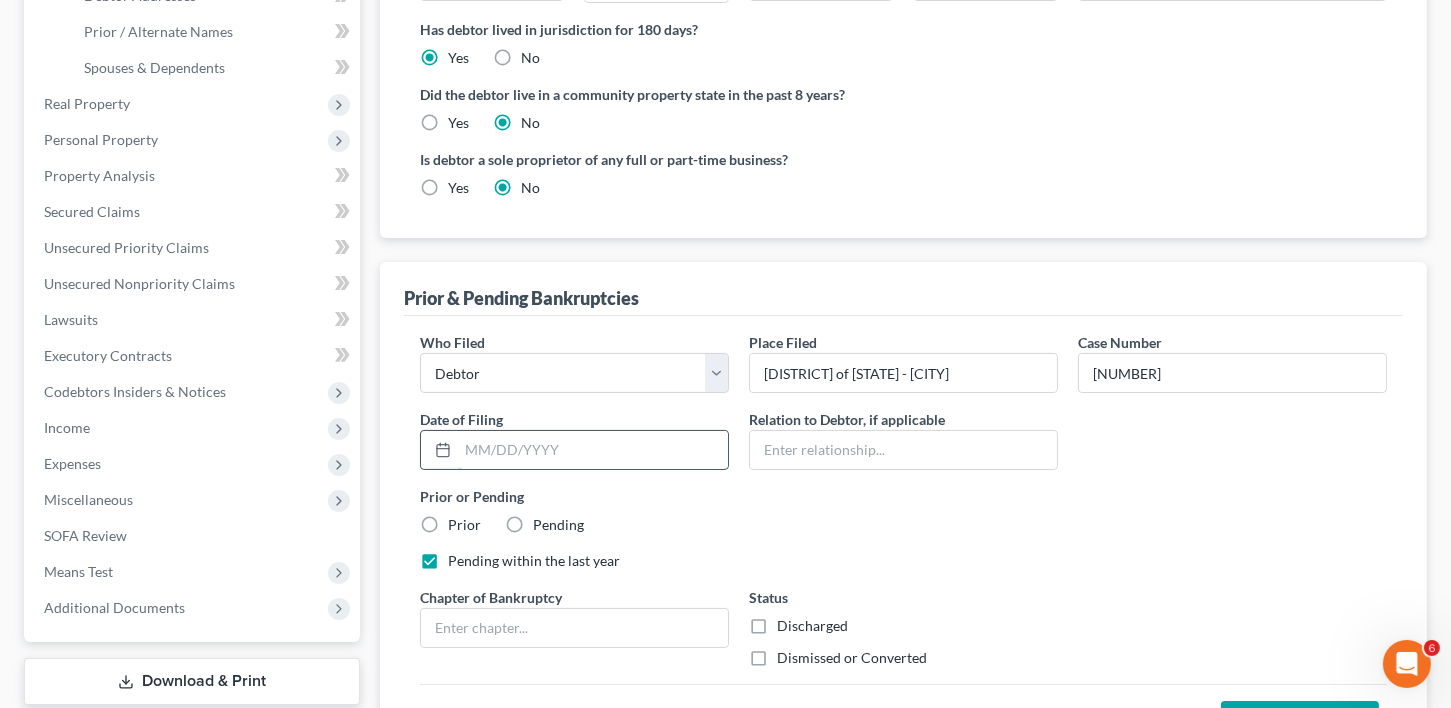 click at bounding box center [593, 450] 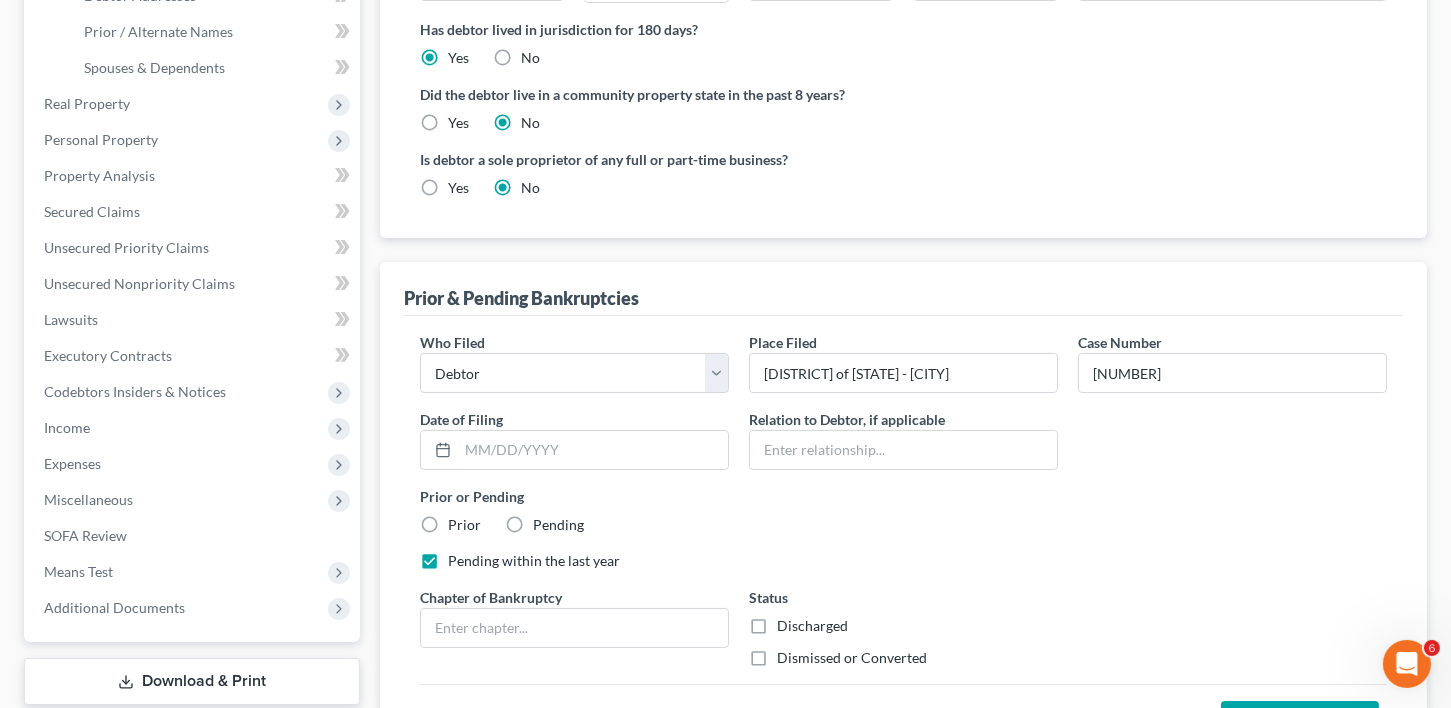 click on "Pending within the last year" at bounding box center (534, 561) 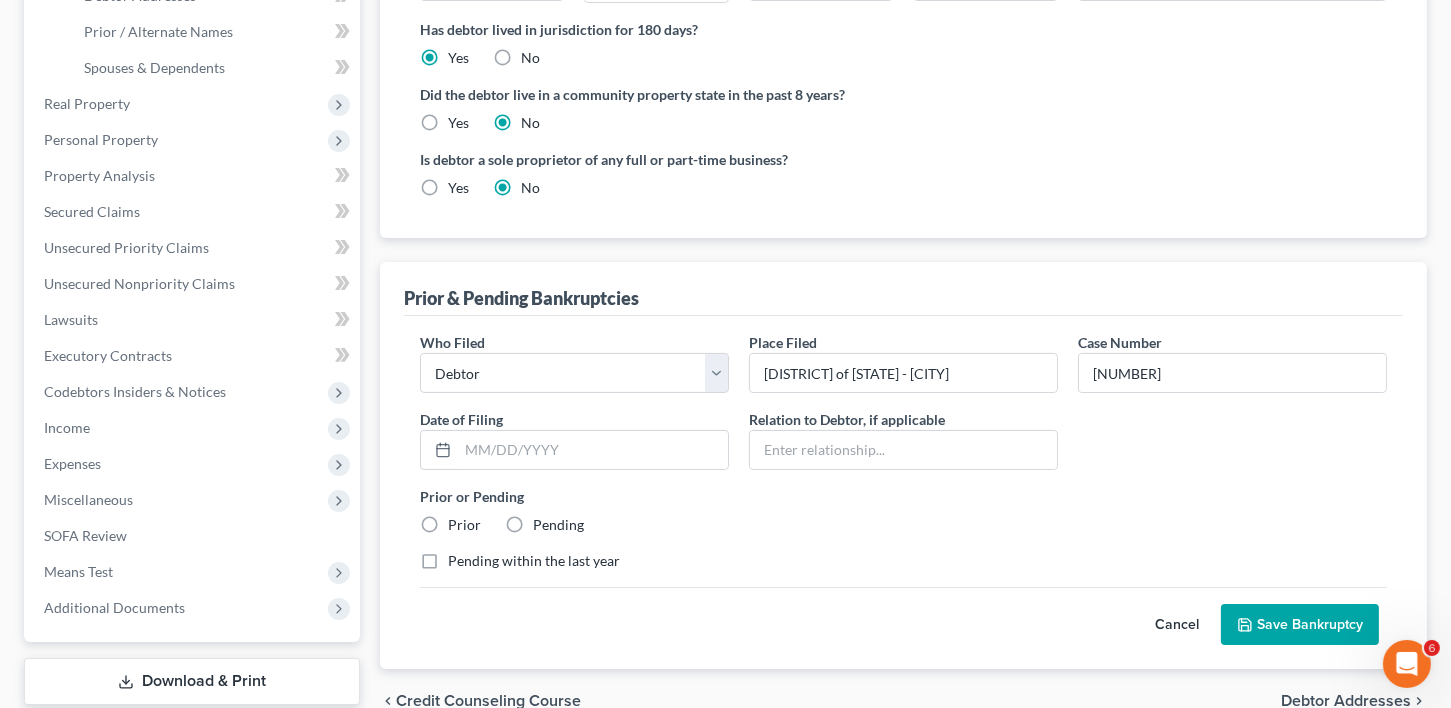 click on "Pending" at bounding box center (558, 525) 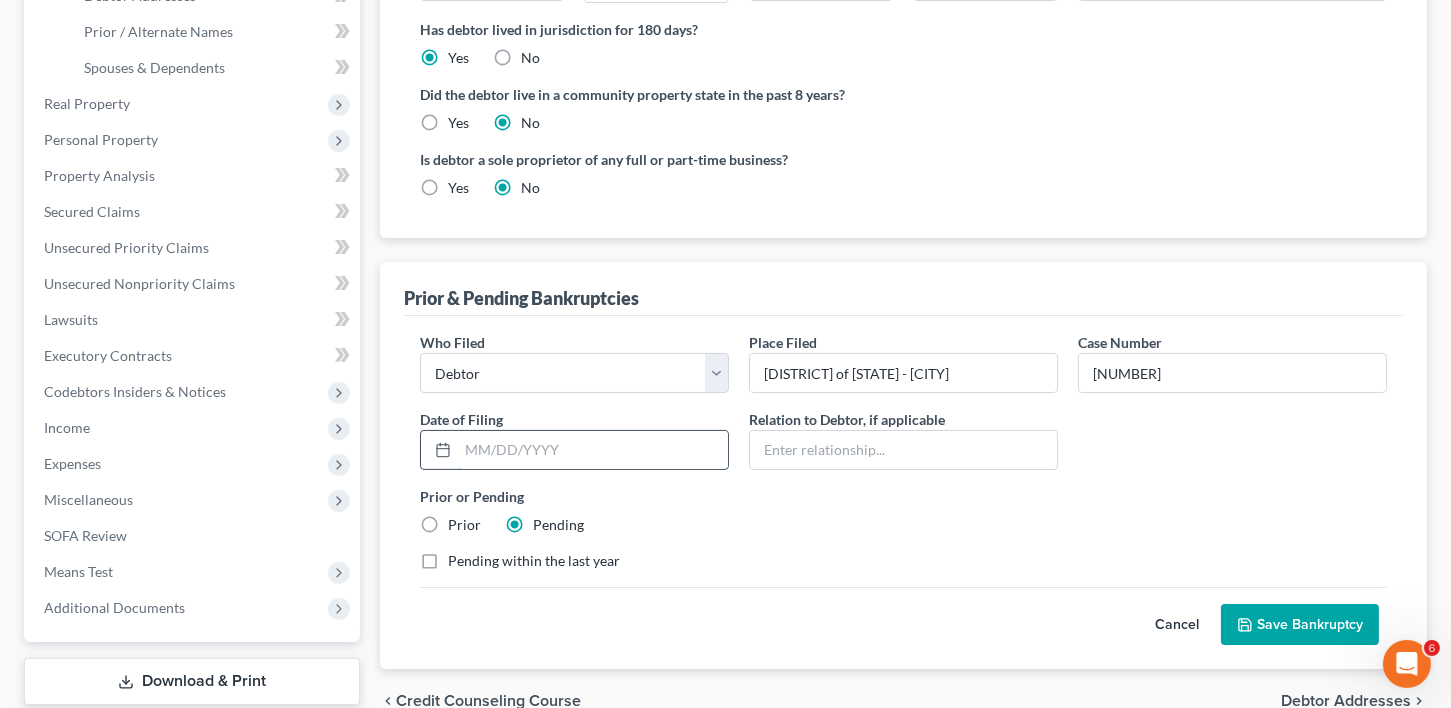 click at bounding box center [593, 450] 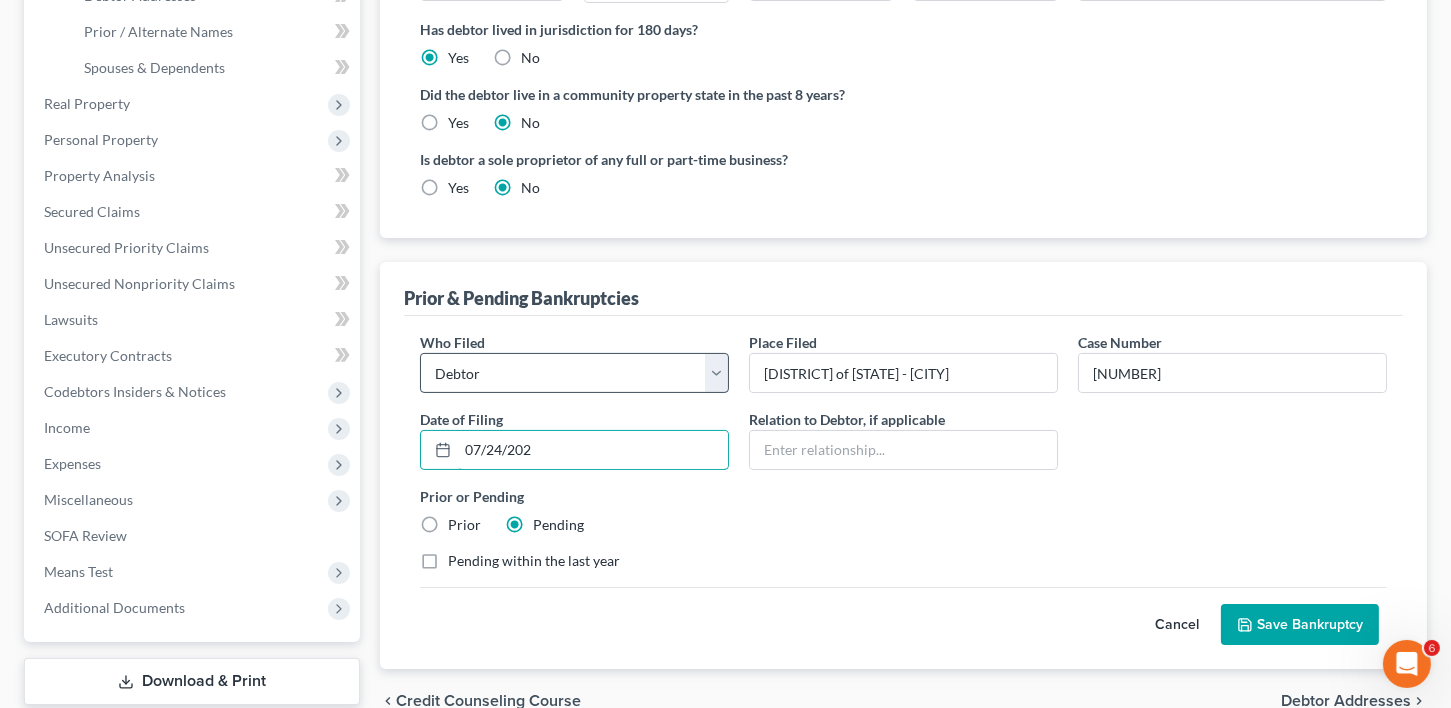 type on "07/24/202" 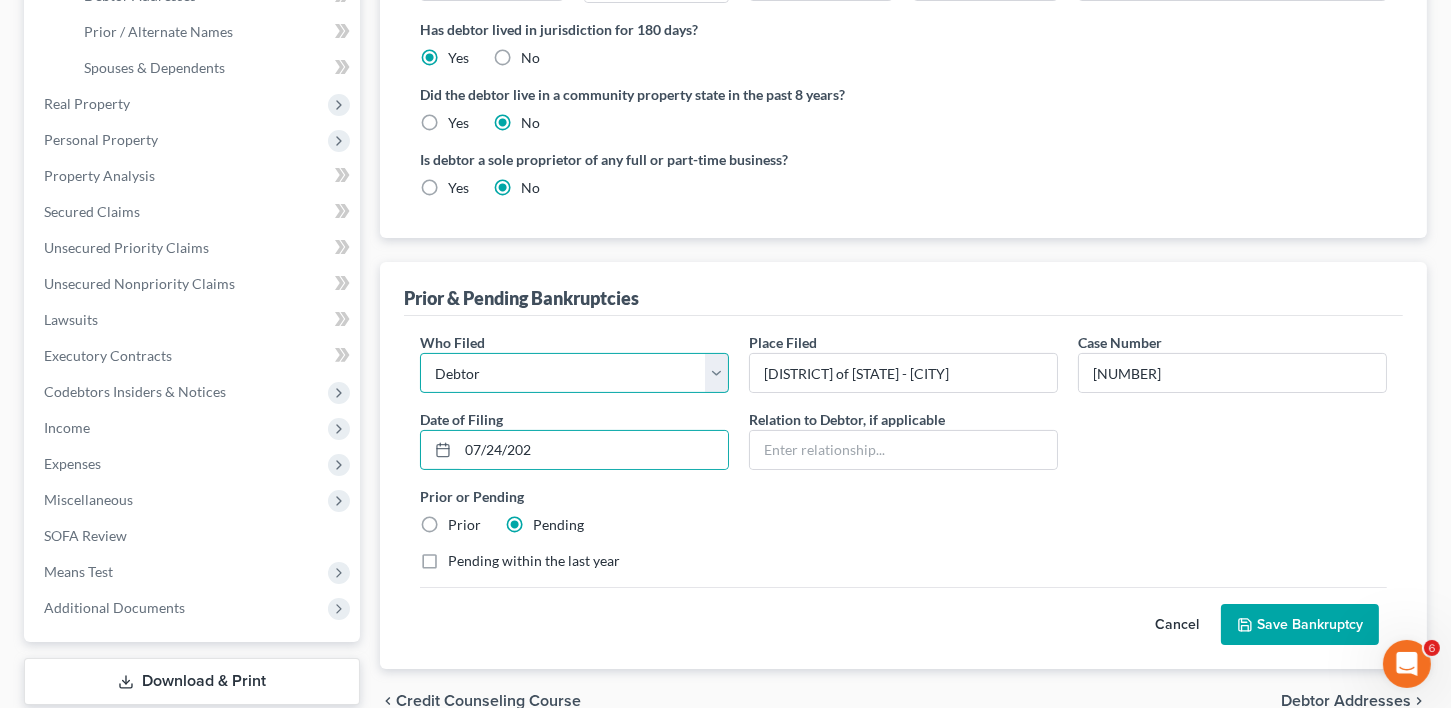 click on "Debtor Other" at bounding box center [574, 373] 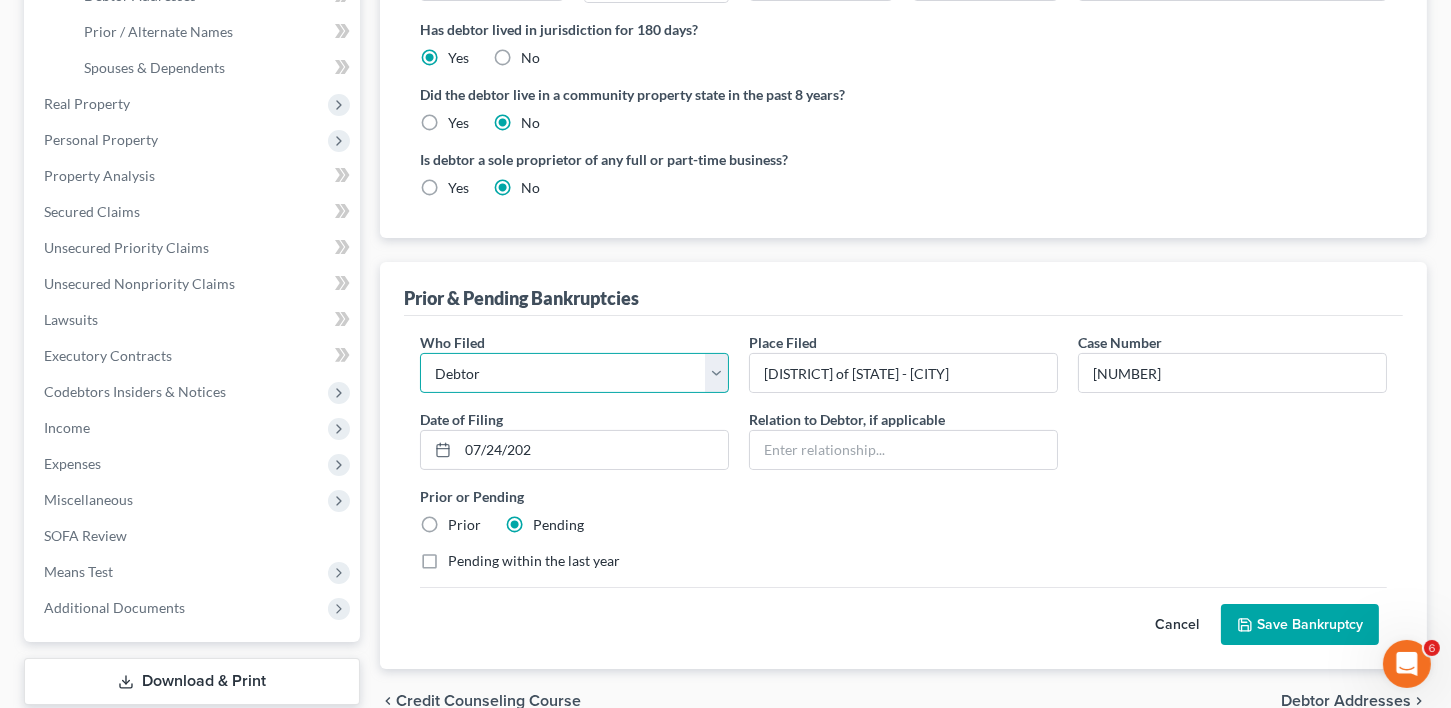 click on "Debtor Other" at bounding box center (574, 373) 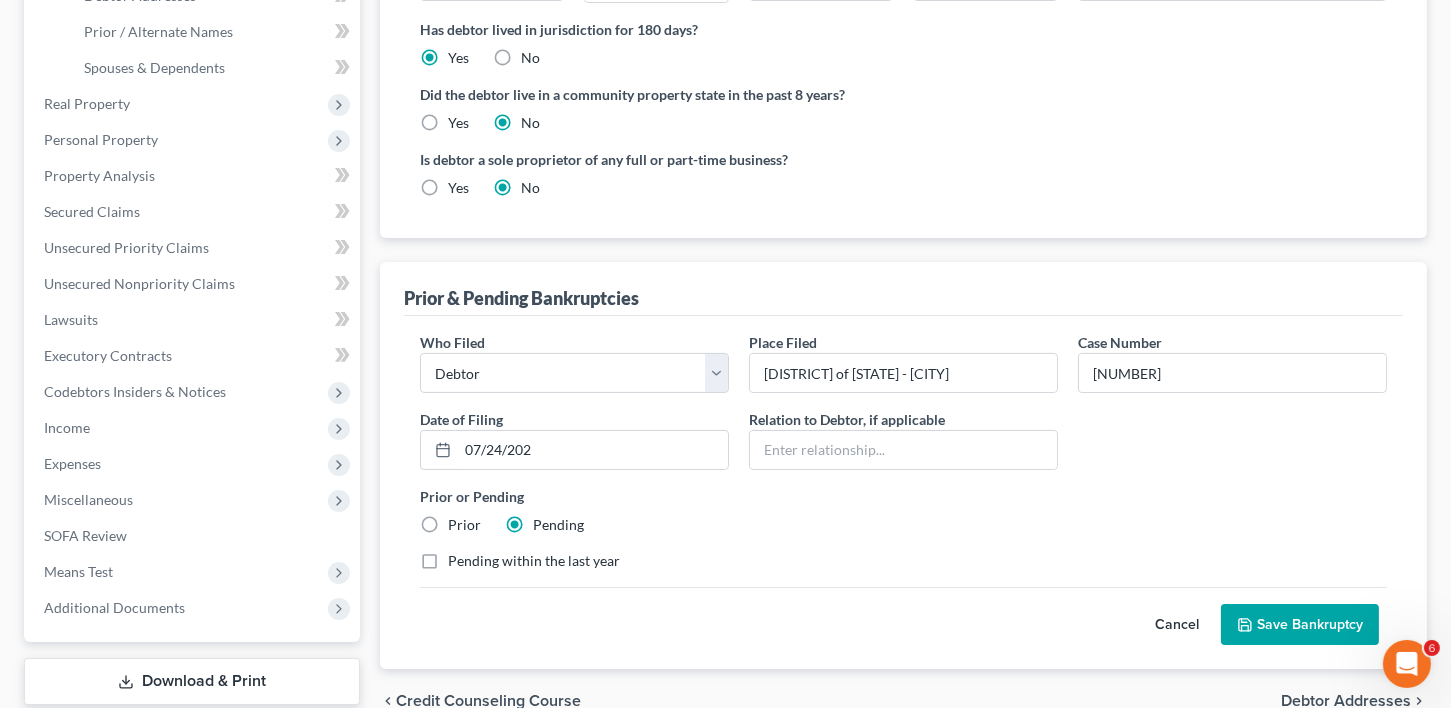 click on "Save Bankruptcy" at bounding box center (1300, 625) 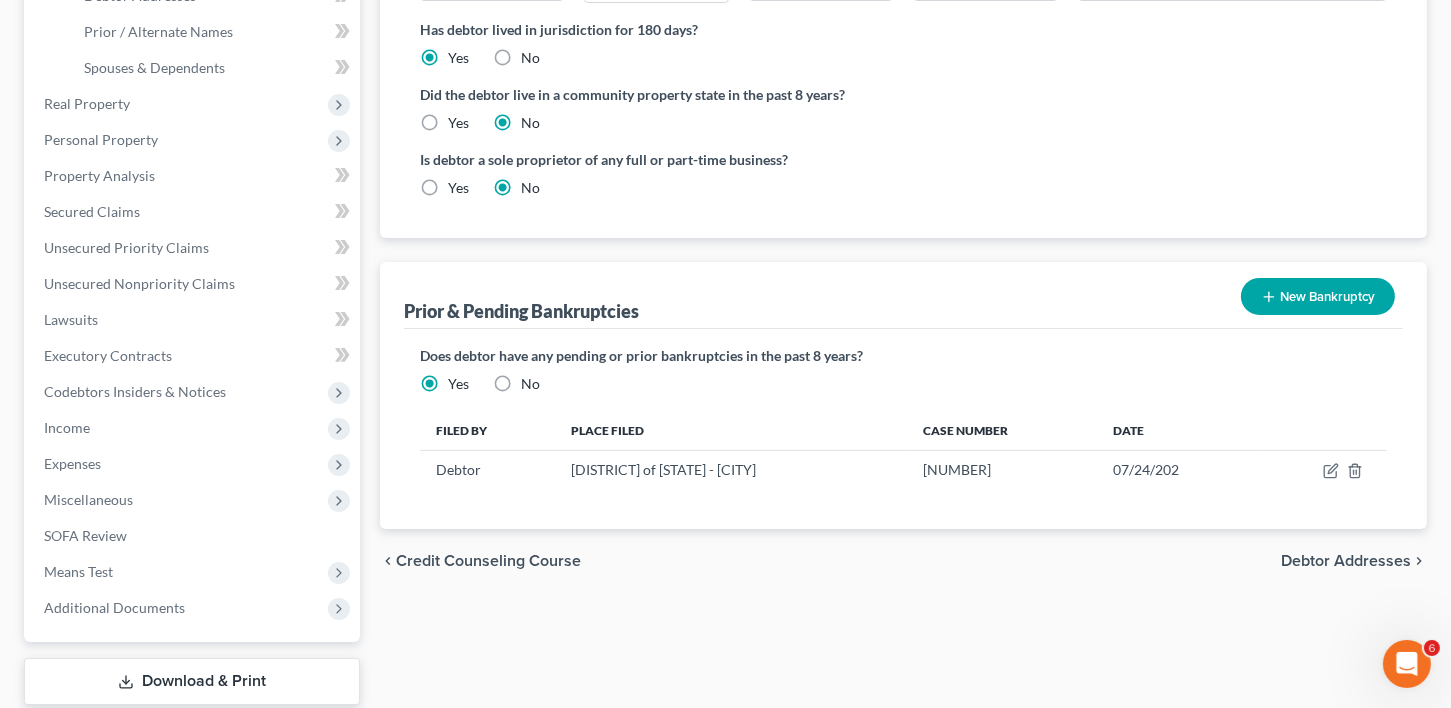 click on "chevron_left
Credit Counseling Course
Debtor Addresses
chevron_right" at bounding box center (903, 561) 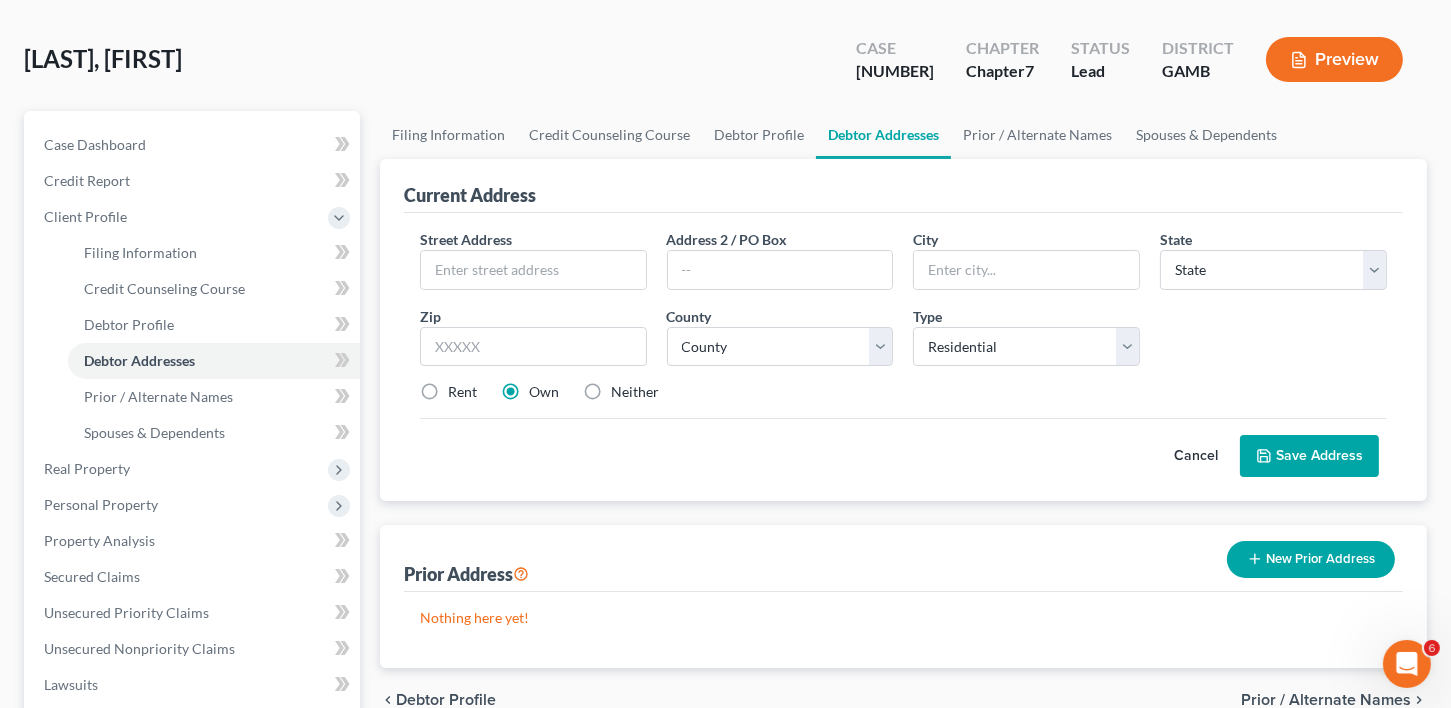 scroll, scrollTop: 0, scrollLeft: 0, axis: both 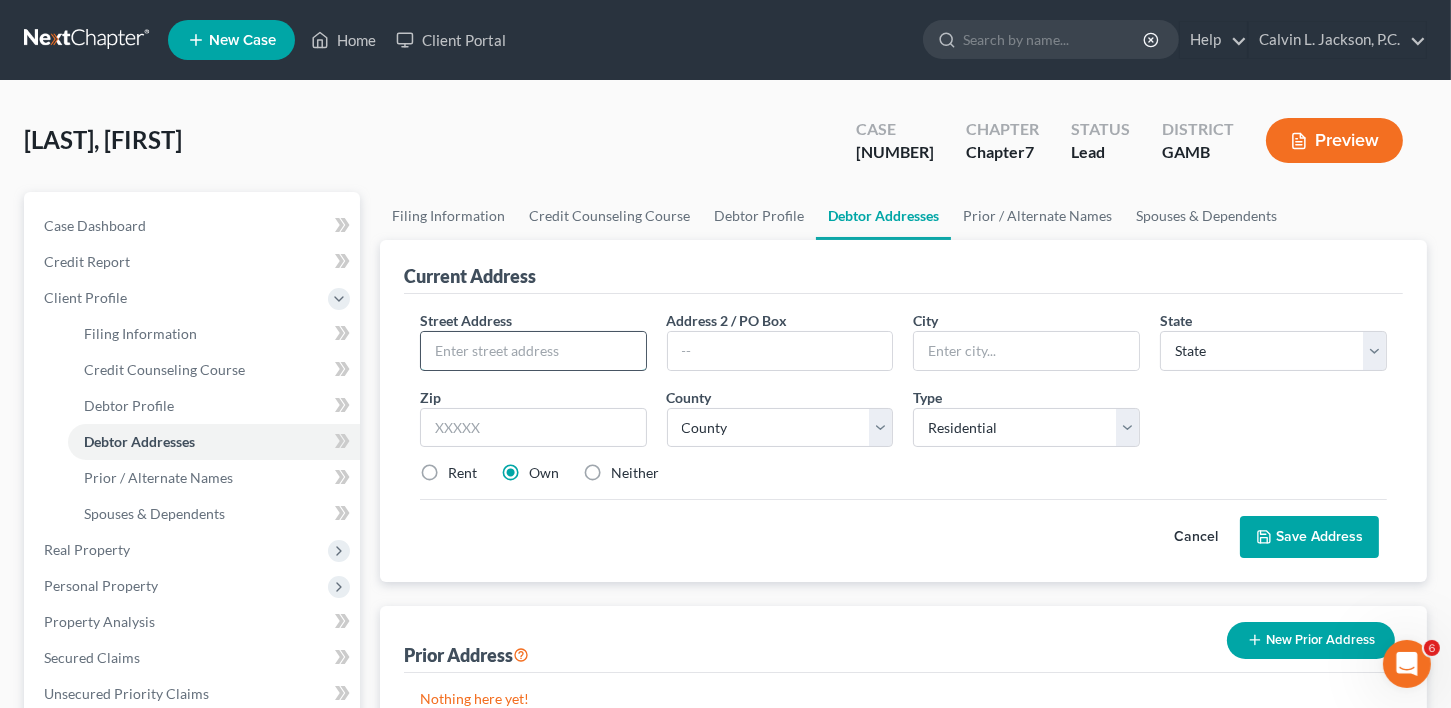 click at bounding box center (533, 351) 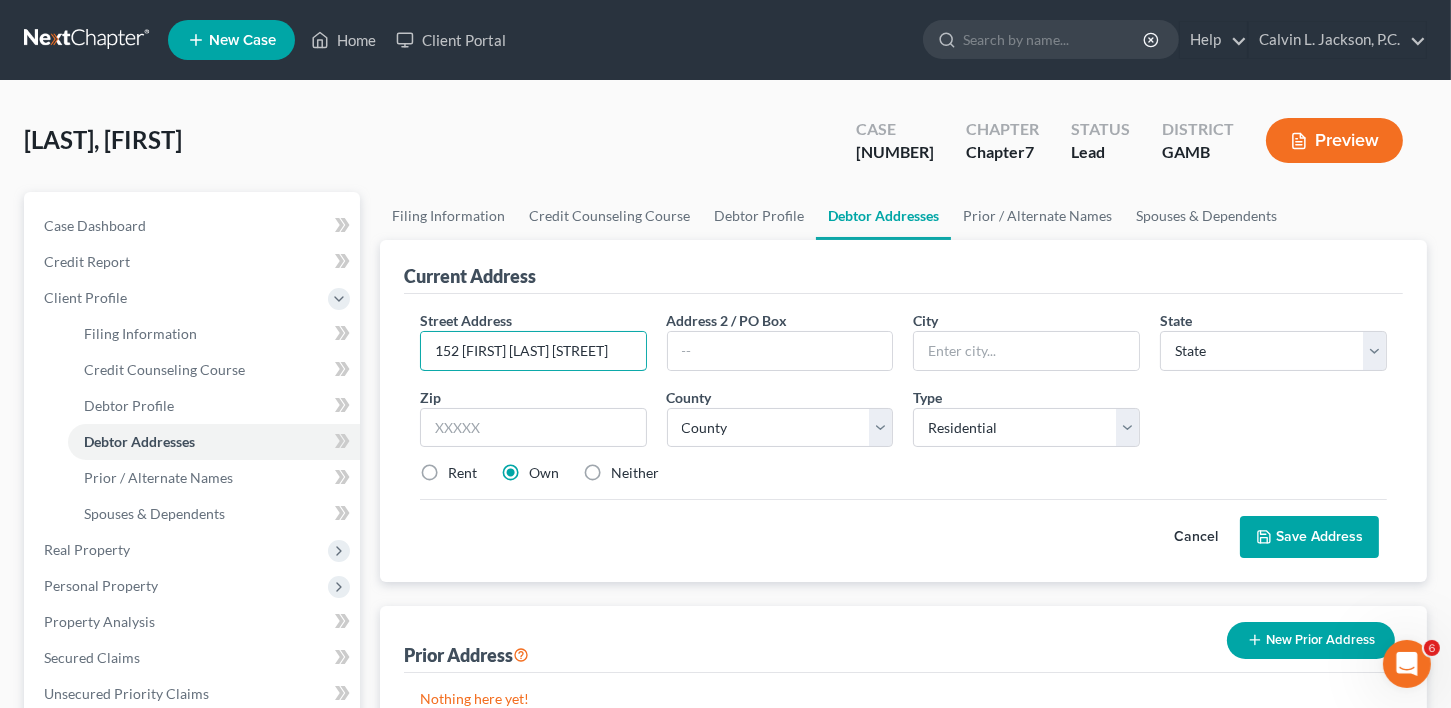 type on "152 John Cobb Road" 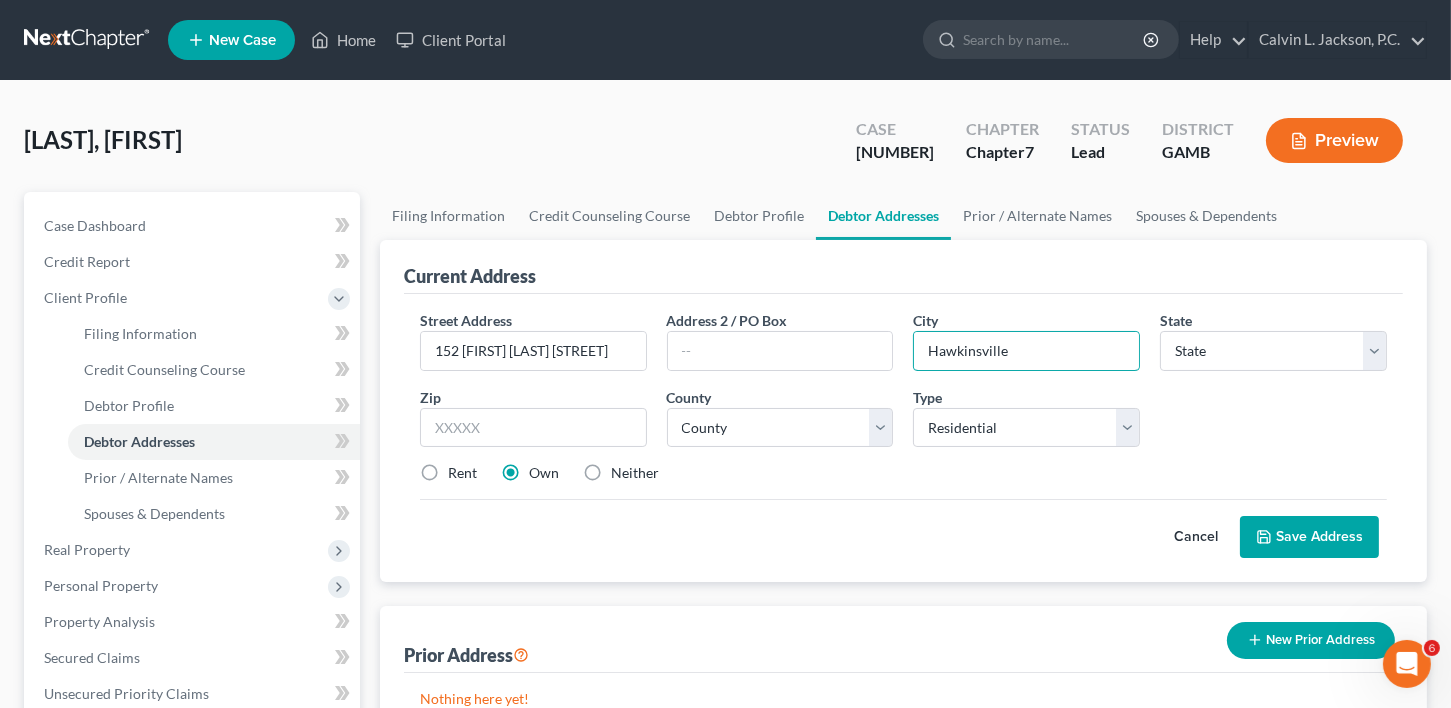 type on "Hawkinsville" 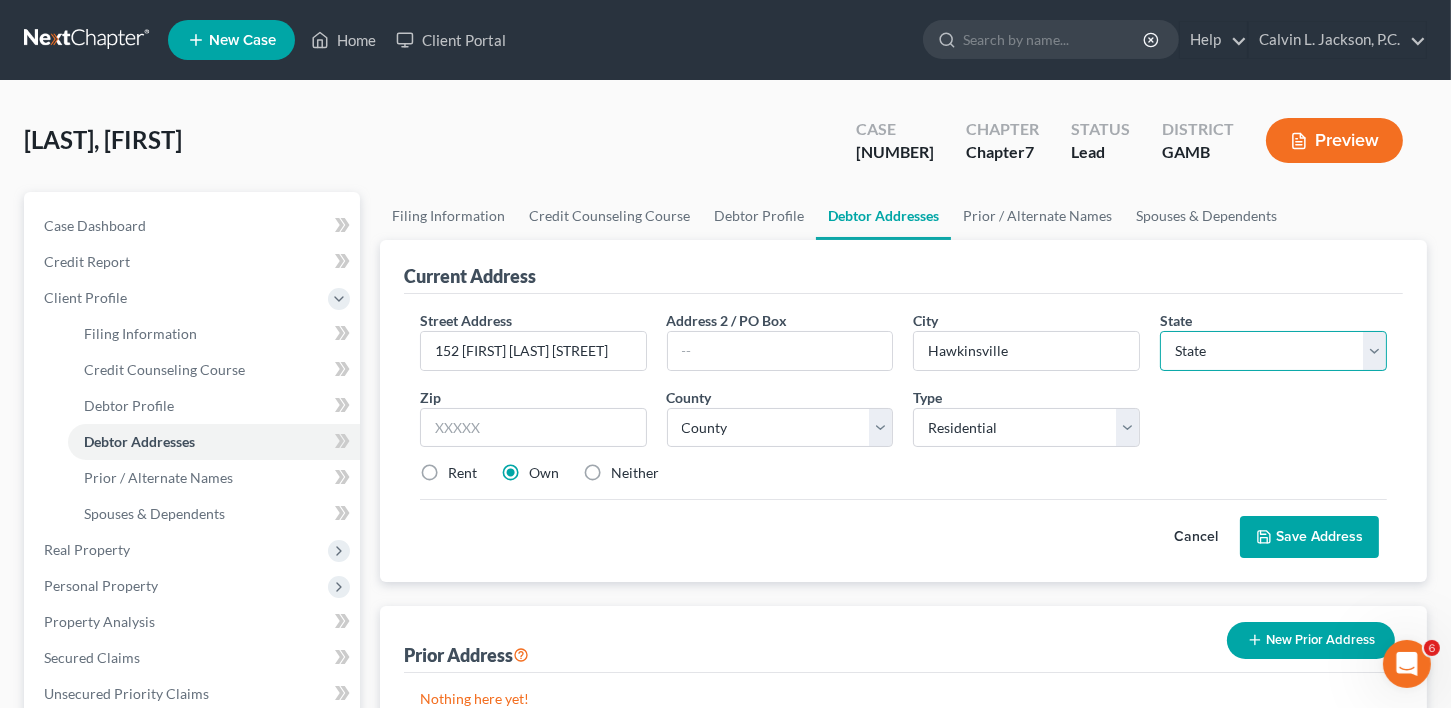 select on "10" 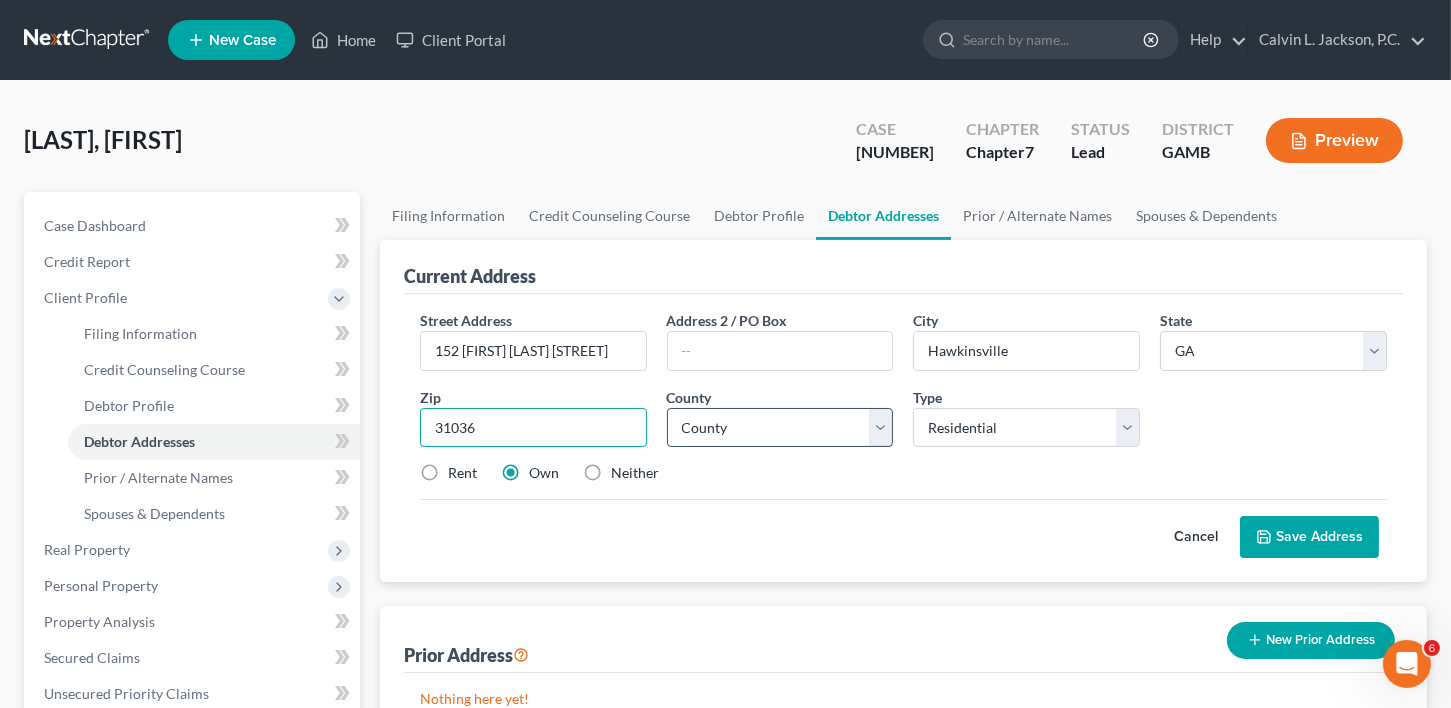 type on "31036" 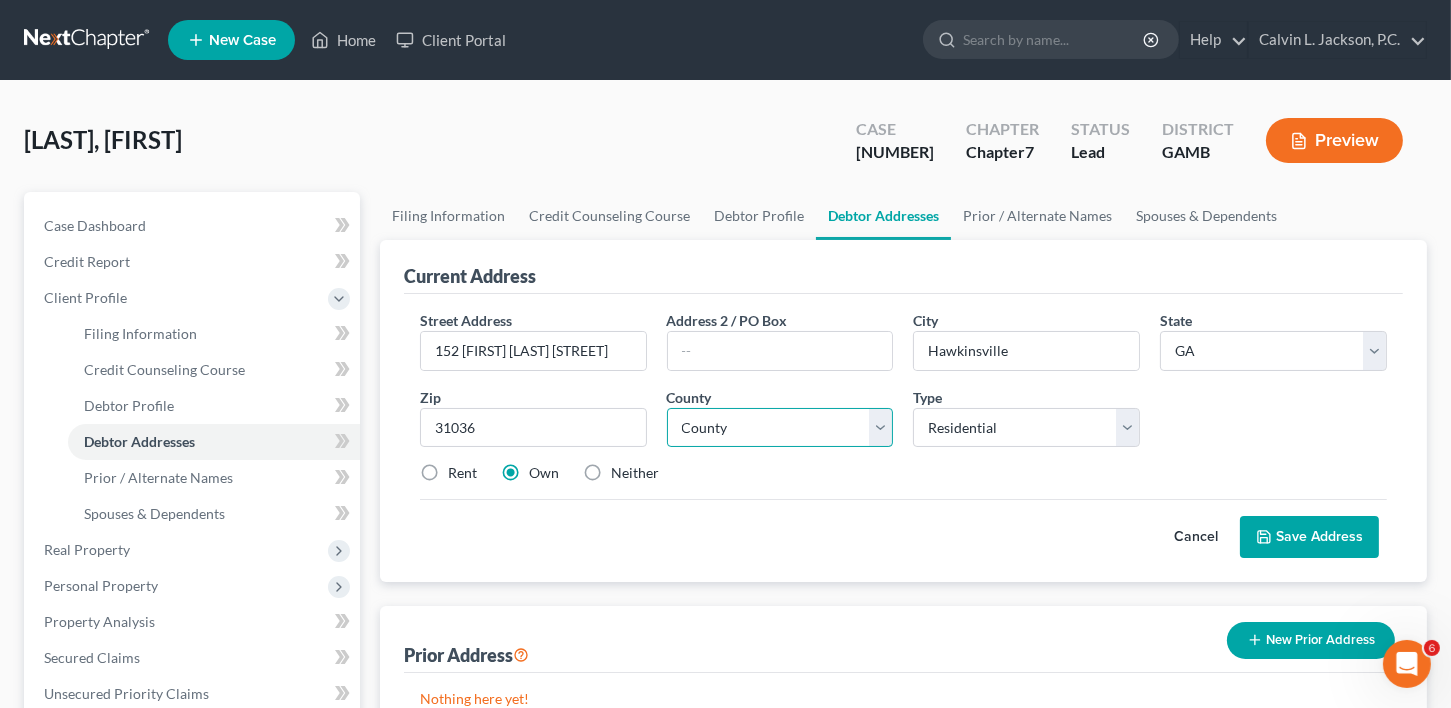 click on "County Appling County Atkinson County Bacon County Baker County Baldwin County Banks County Barrow County Bartow County Ben Hill County Berrien County Bibb County Bleckley County Brantley County Brooks County Bryan County Bulloch County Burke County Butts County Calhoun County Camden County Candler County Carroll County Catoosa County Charlton County Chatham County Chattahoochee County Chattooga County Cherokee County Clarke County Clay County Clayton County Clinch County Cobb County Coffee County Colquitt County Columbia County Cook County Coweta County Crawford County Crisp County Dade County Dawson County DeKalb County Decatur County Dodge County Dooly County Dougherty County Douglas County Early County Echols County Effingham County Elbert County Emanuel County Evans County Fannin County Fayette County Floyd County Forsyth County Franklin County Fulton County Gilmer County Glascock County Glynn County Gordon County Grady County Greene County Gwinnett County Habersham County Hall County Hancock County" at bounding box center [780, 428] 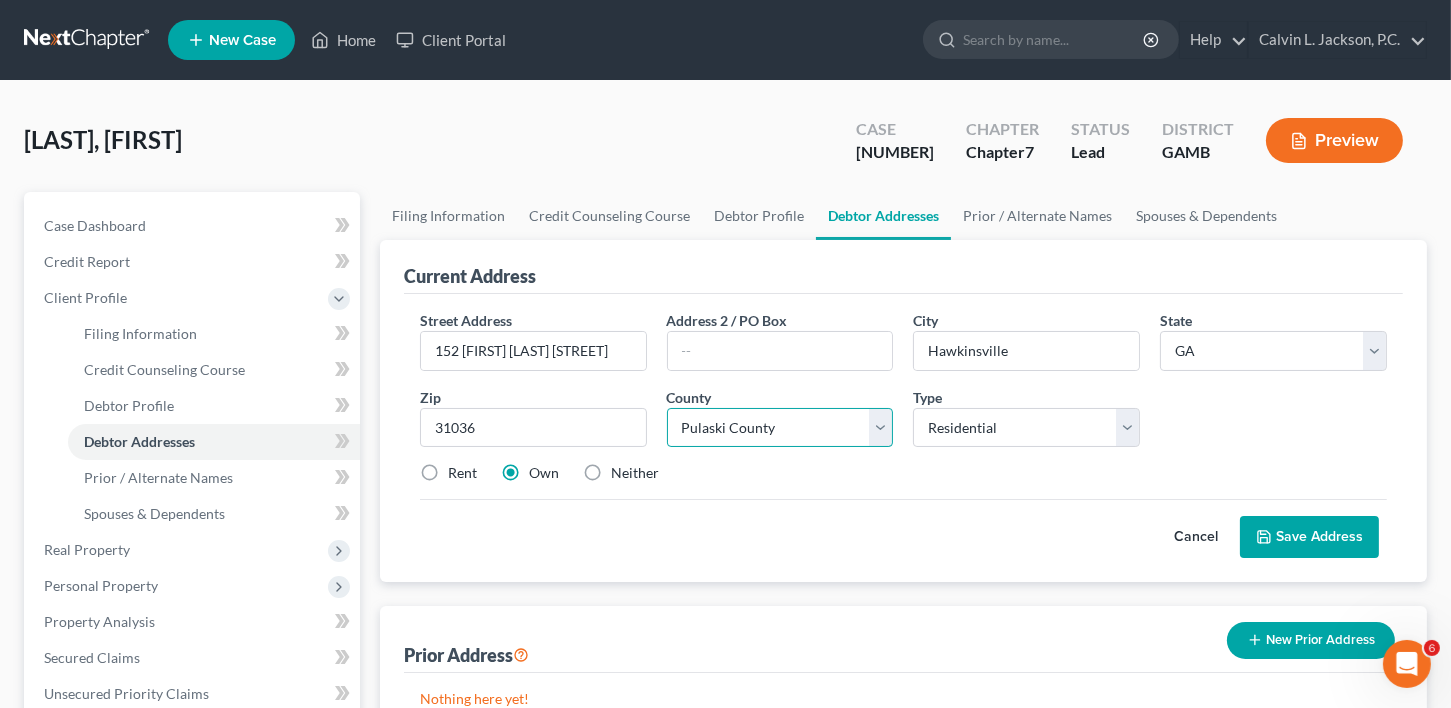 click on "County Appling County Atkinson County Bacon County Baker County Baldwin County Banks County Barrow County Bartow County Ben Hill County Berrien County Bibb County Bleckley County Brantley County Brooks County Bryan County Bulloch County Burke County Butts County Calhoun County Camden County Candler County Carroll County Catoosa County Charlton County Chatham County Chattahoochee County Chattooga County Cherokee County Clarke County Clay County Clayton County Clinch County Cobb County Coffee County Colquitt County Columbia County Cook County Coweta County Crawford County Crisp County Dade County Dawson County DeKalb County Decatur County Dodge County Dooly County Dougherty County Douglas County Early County Echols County Effingham County Elbert County Emanuel County Evans County Fannin County Fayette County Floyd County Forsyth County Franklin County Fulton County Gilmer County Glascock County Glynn County Gordon County Grady County Greene County Gwinnett County Habersham County Hall County Hancock County" at bounding box center (780, 428) 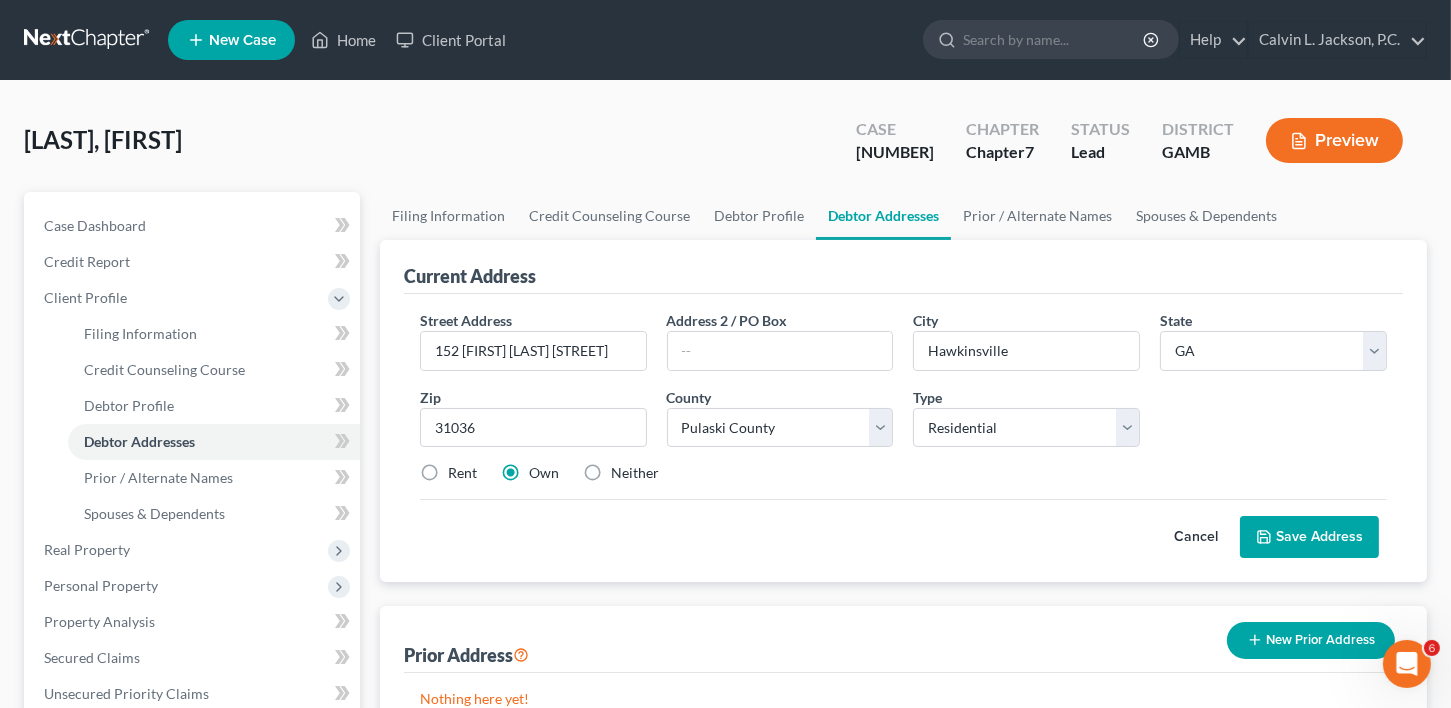 click on "Save Address" at bounding box center [1309, 537] 